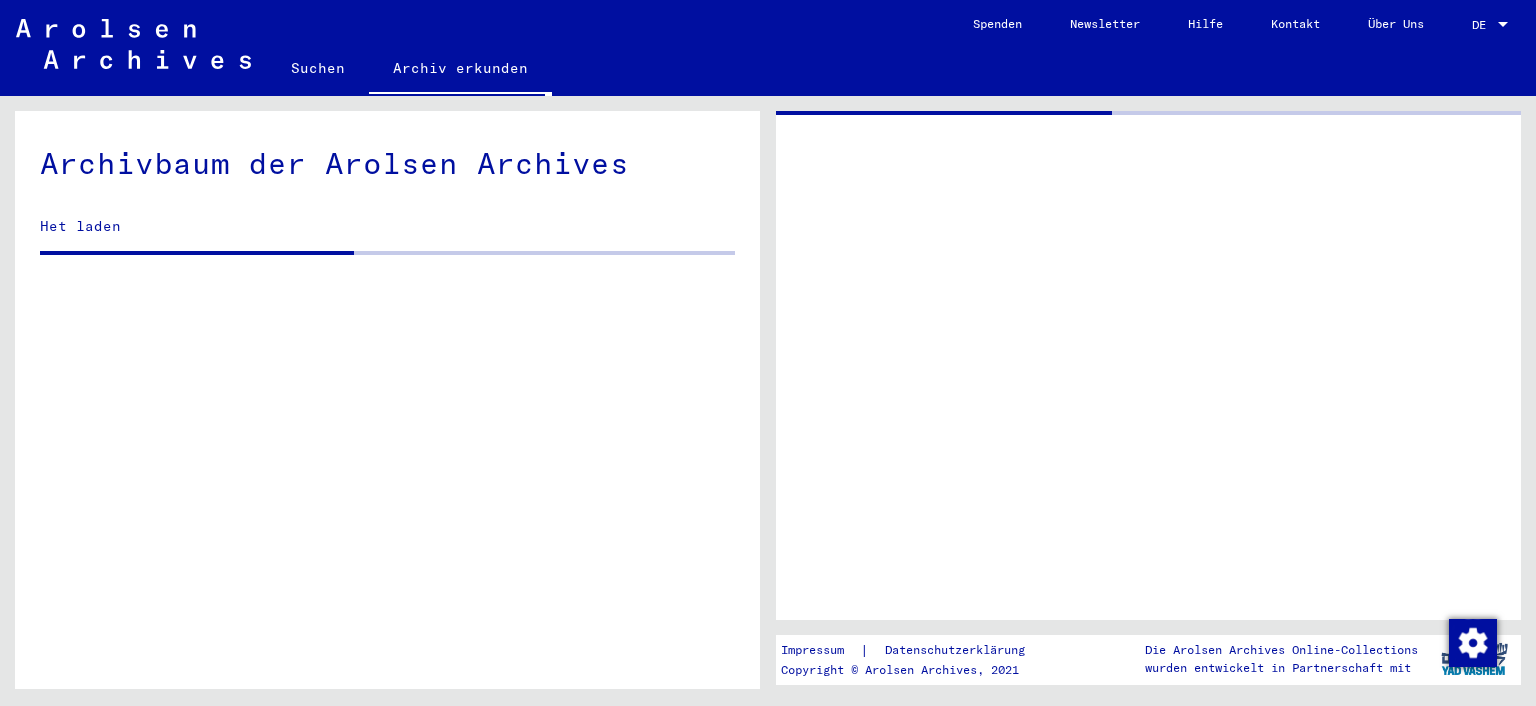 scroll, scrollTop: 0, scrollLeft: 0, axis: both 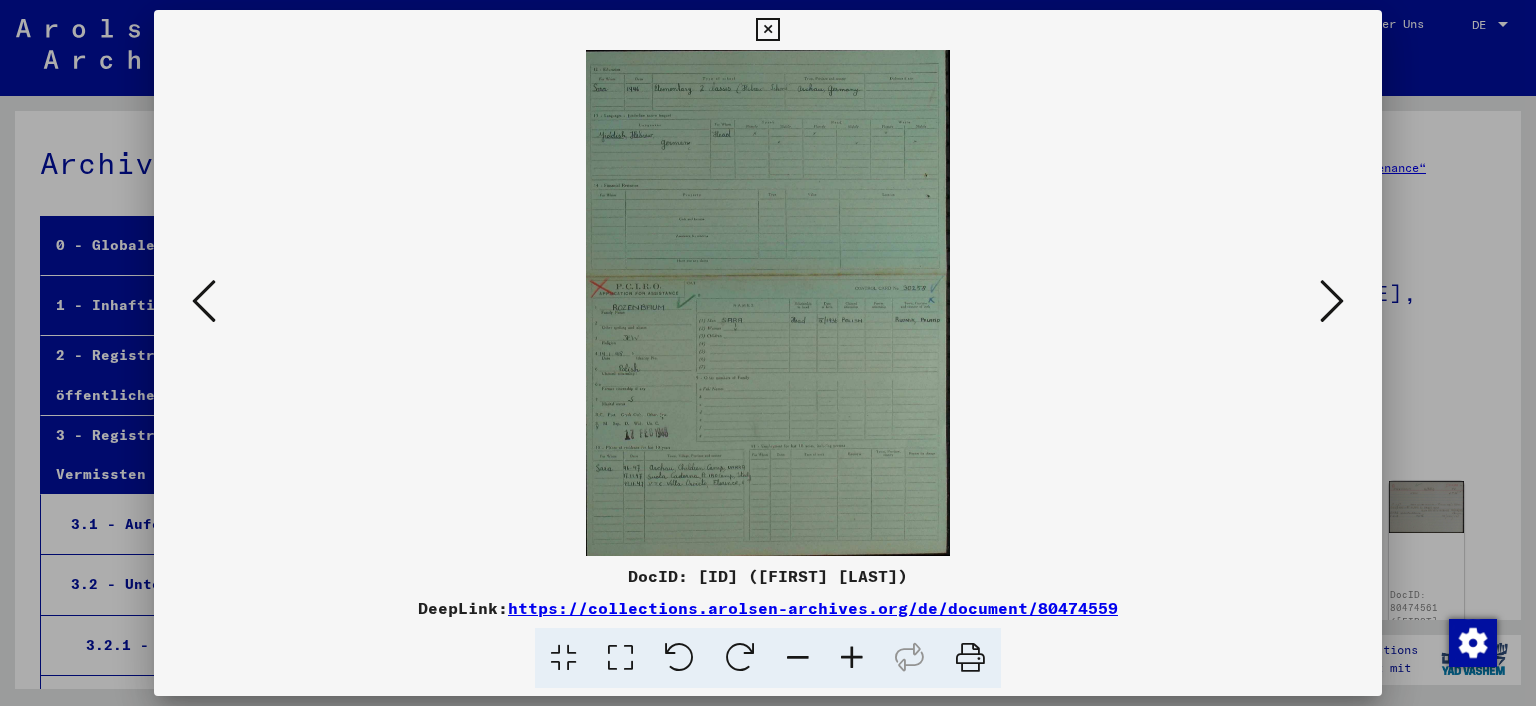 click at bounding box center (204, 301) 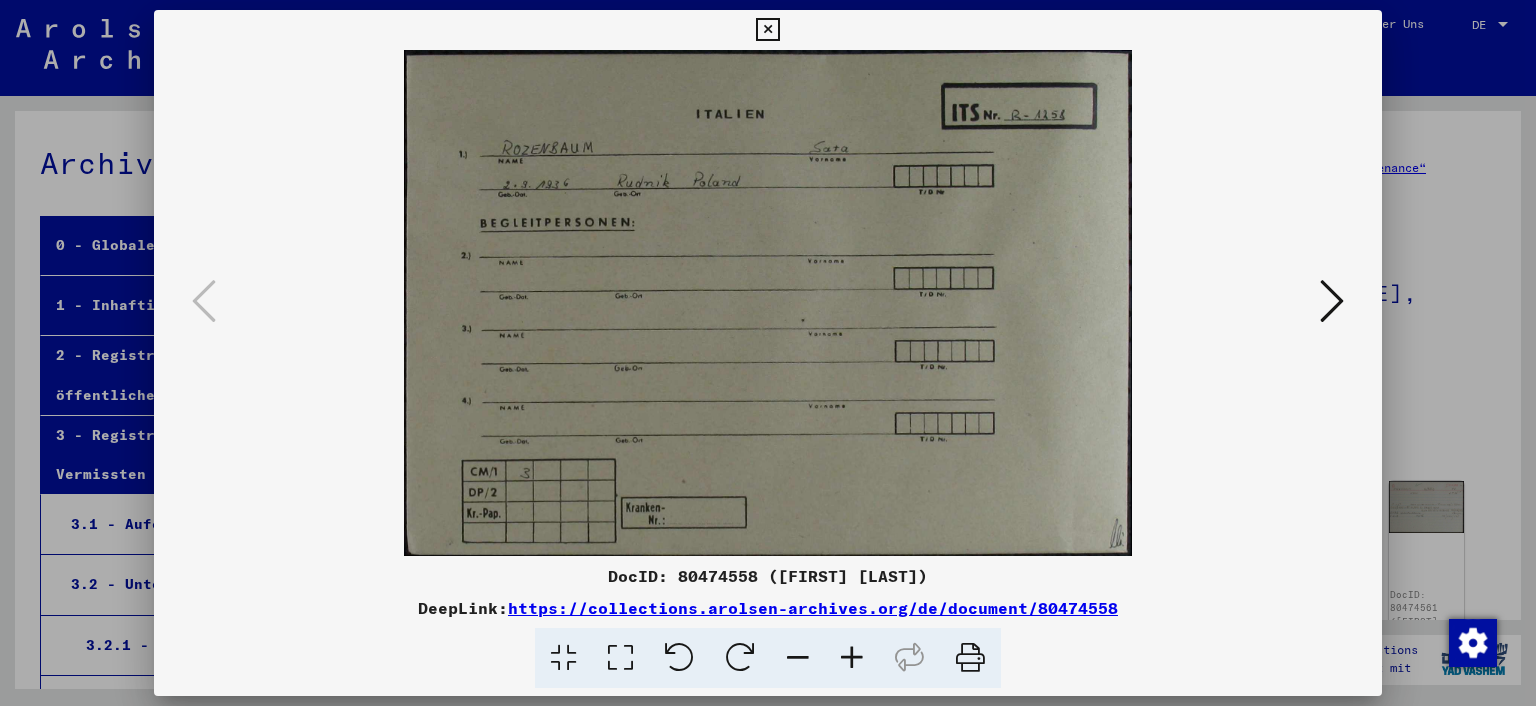 click at bounding box center [1332, 301] 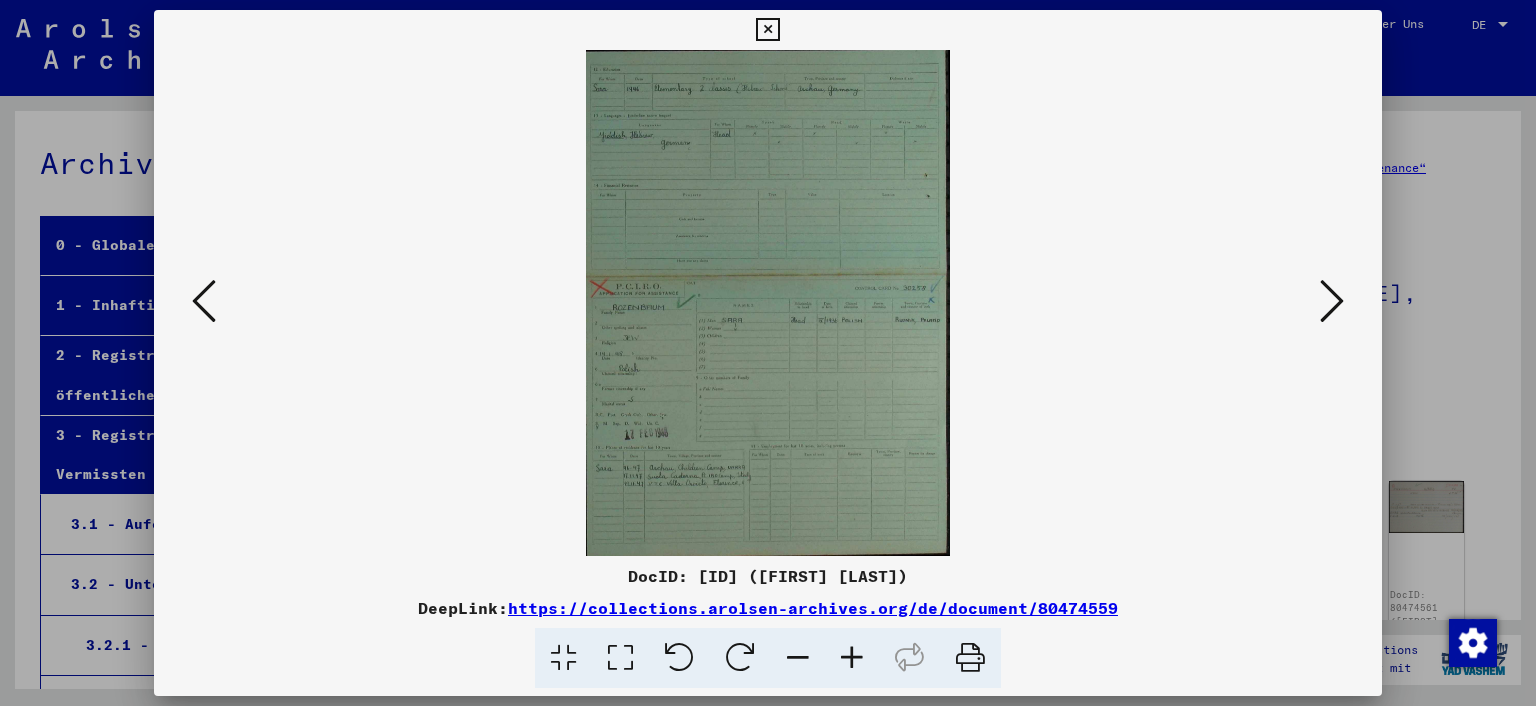 click at bounding box center (852, 658) 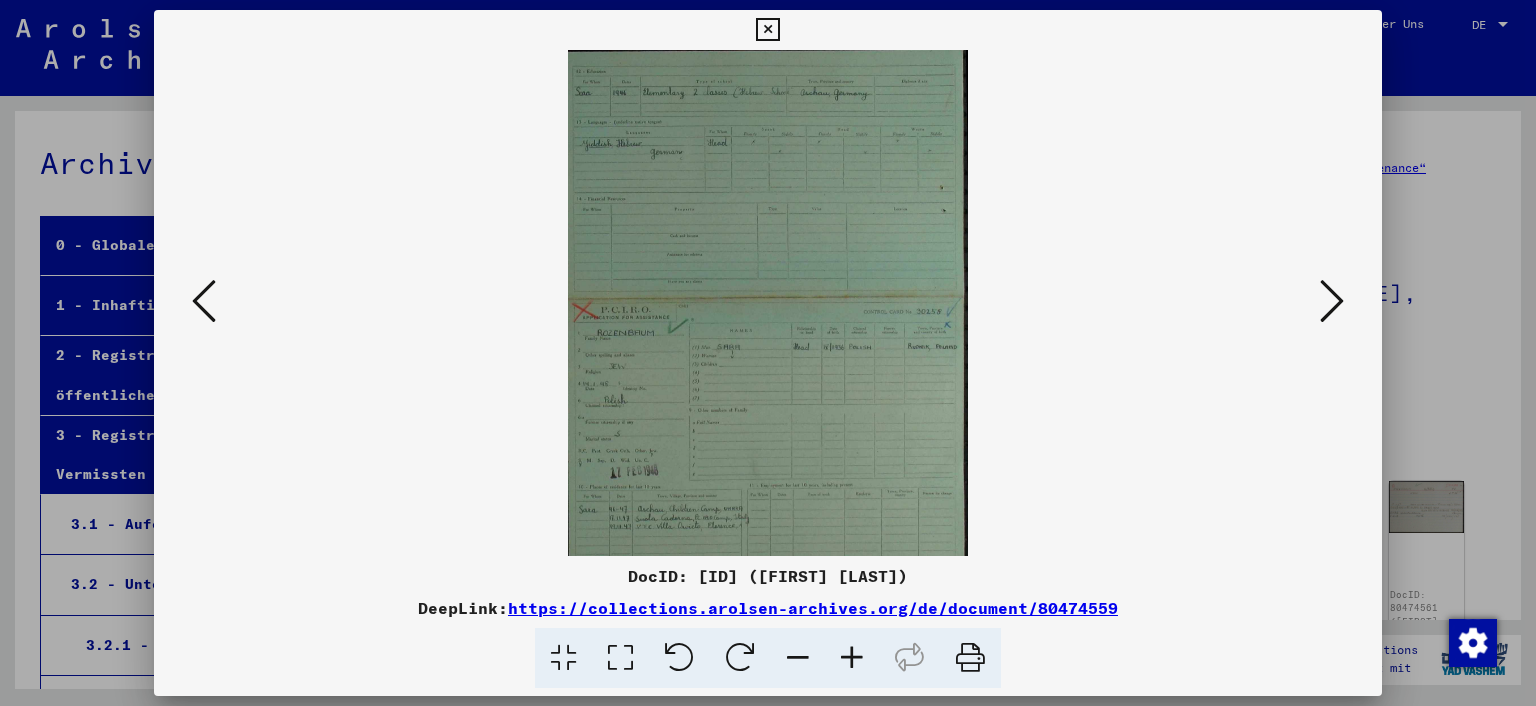 click at bounding box center [852, 658] 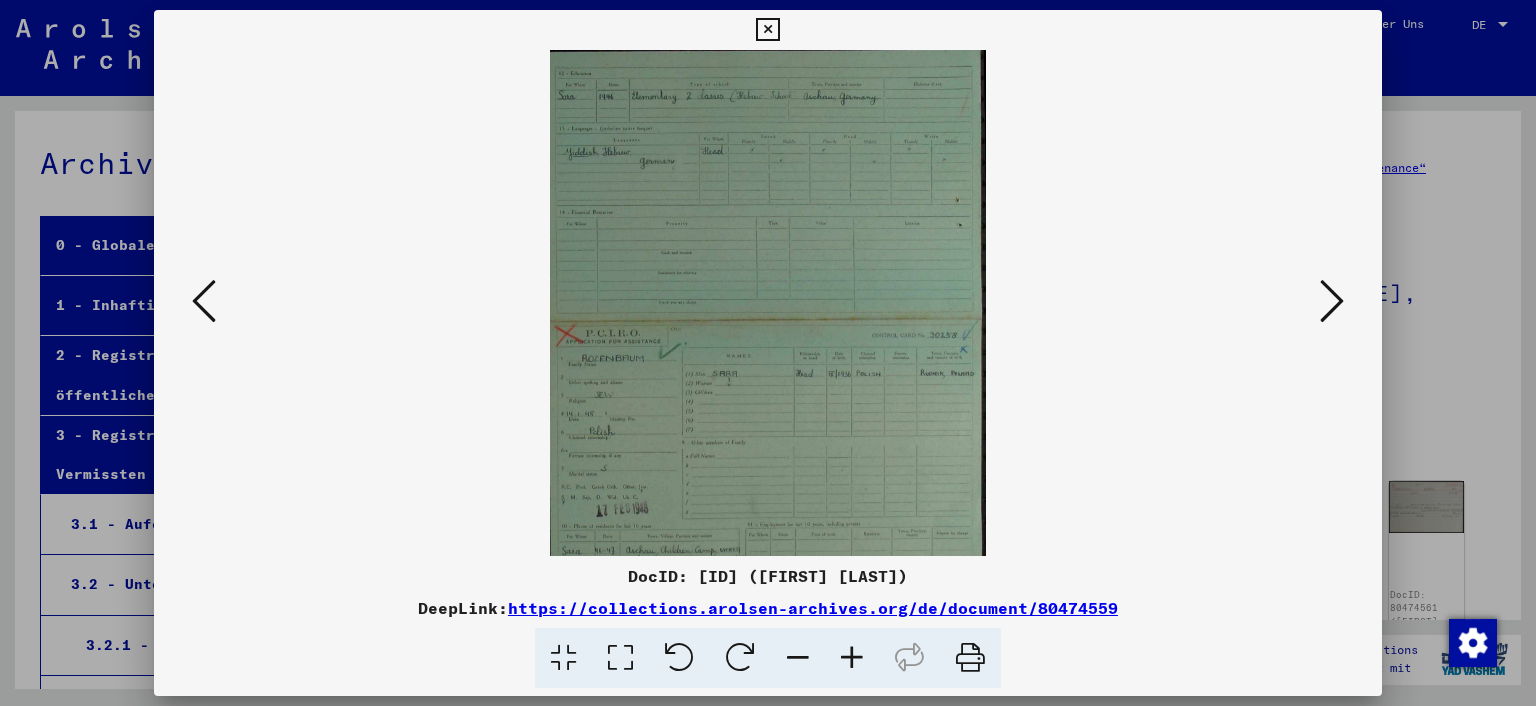 click at bounding box center (852, 658) 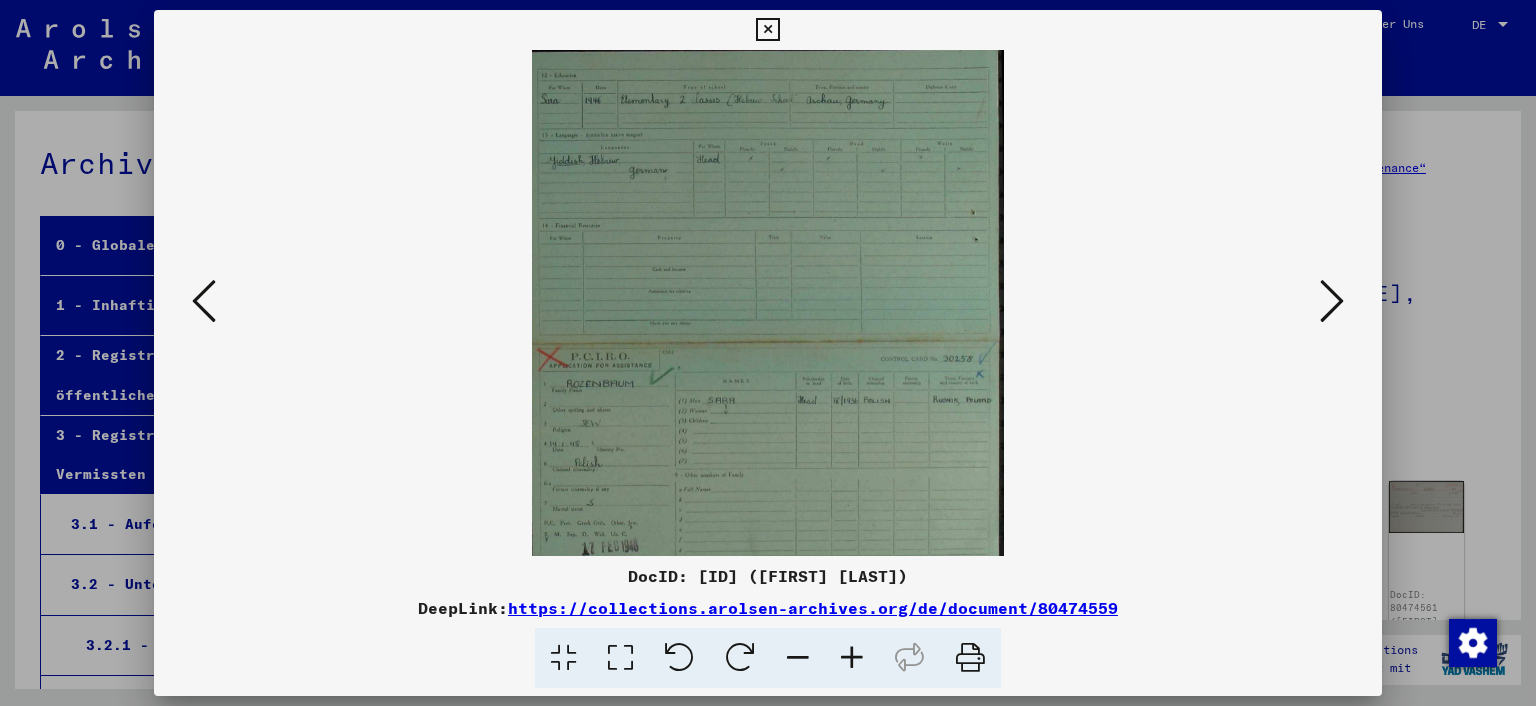 click at bounding box center (852, 658) 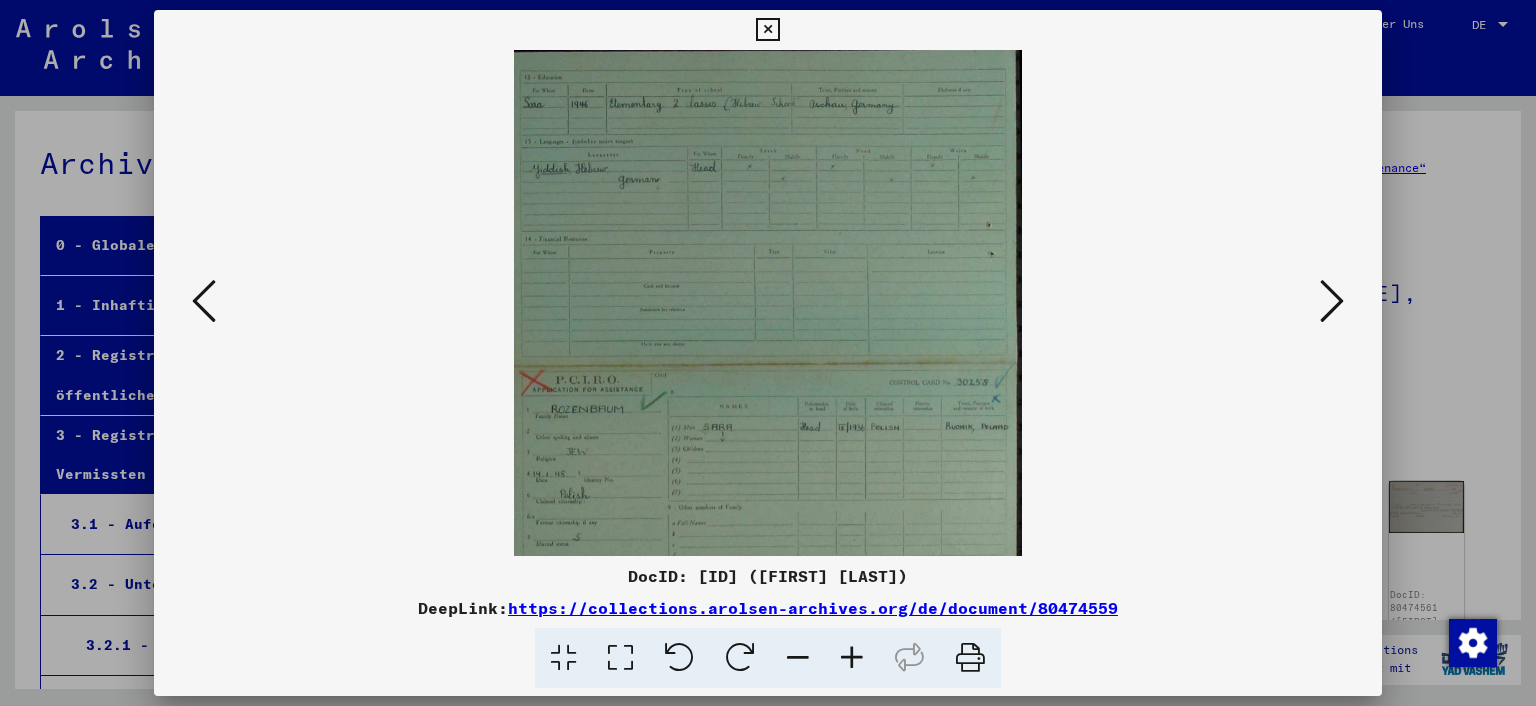 click at bounding box center [852, 658] 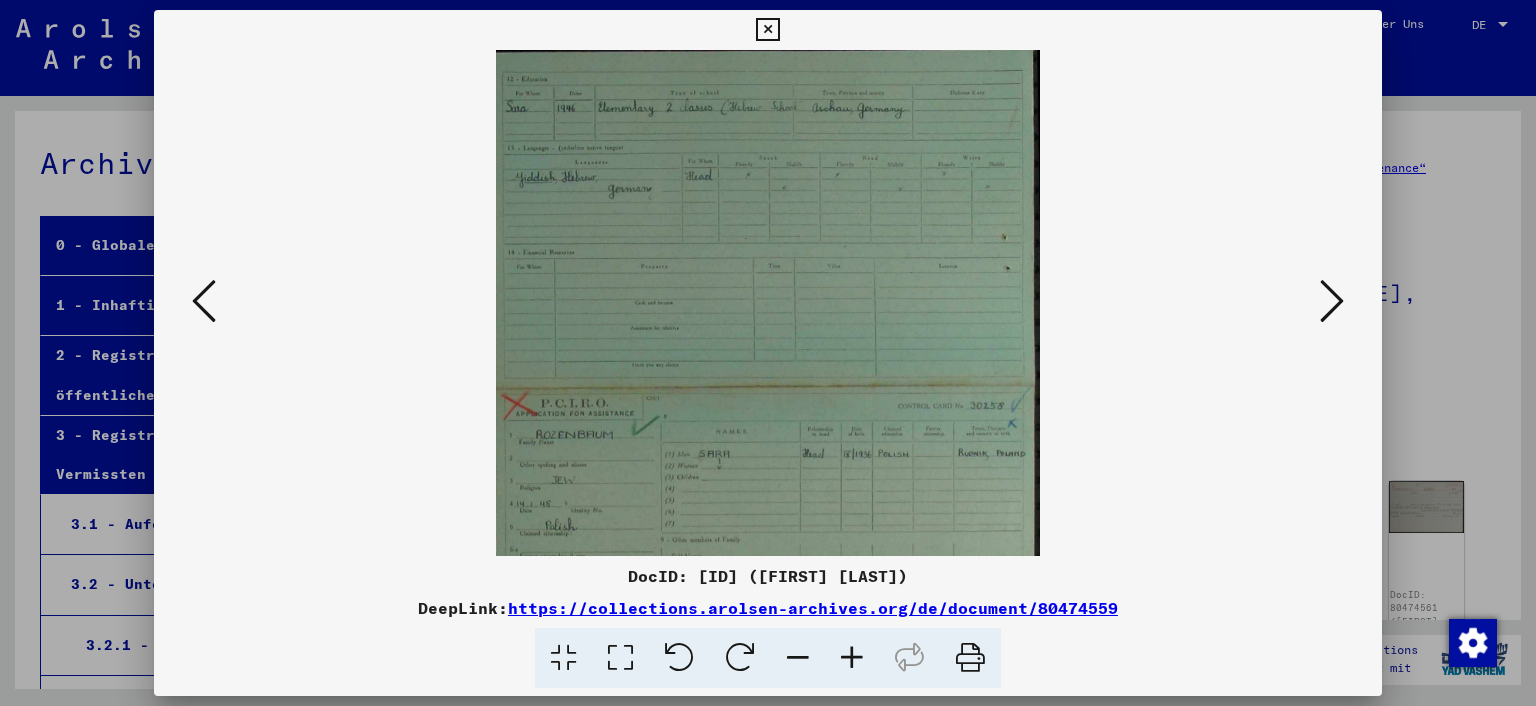 click at bounding box center [852, 658] 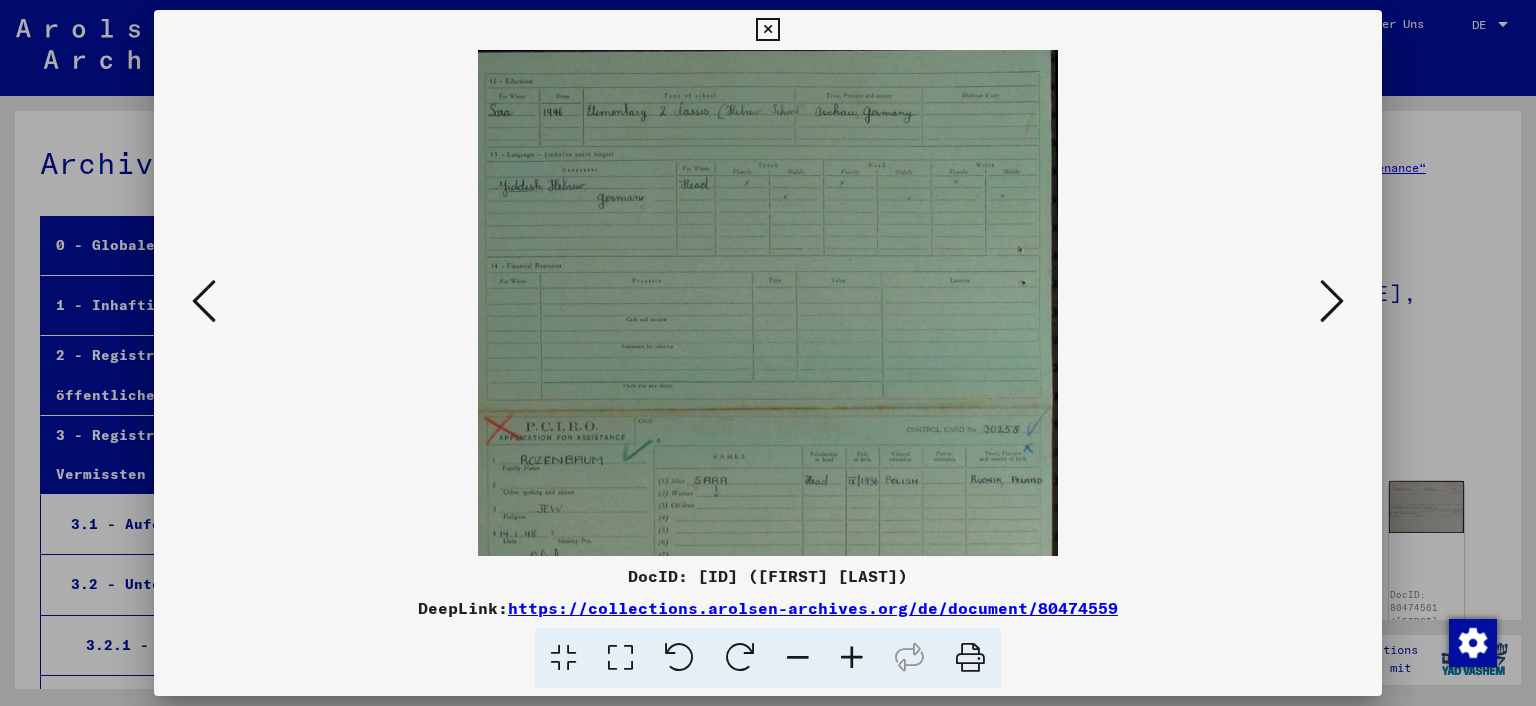 click at bounding box center (852, 658) 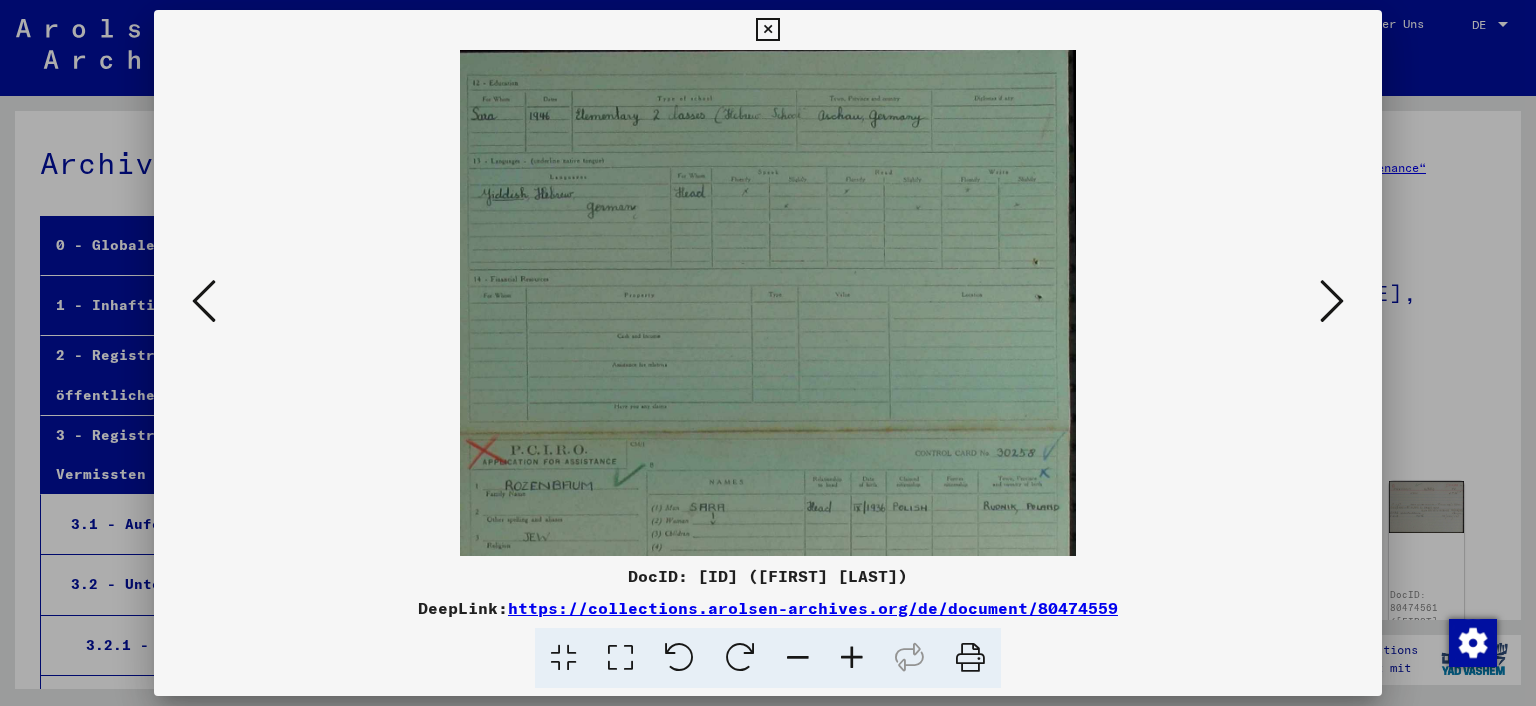 click at bounding box center (852, 658) 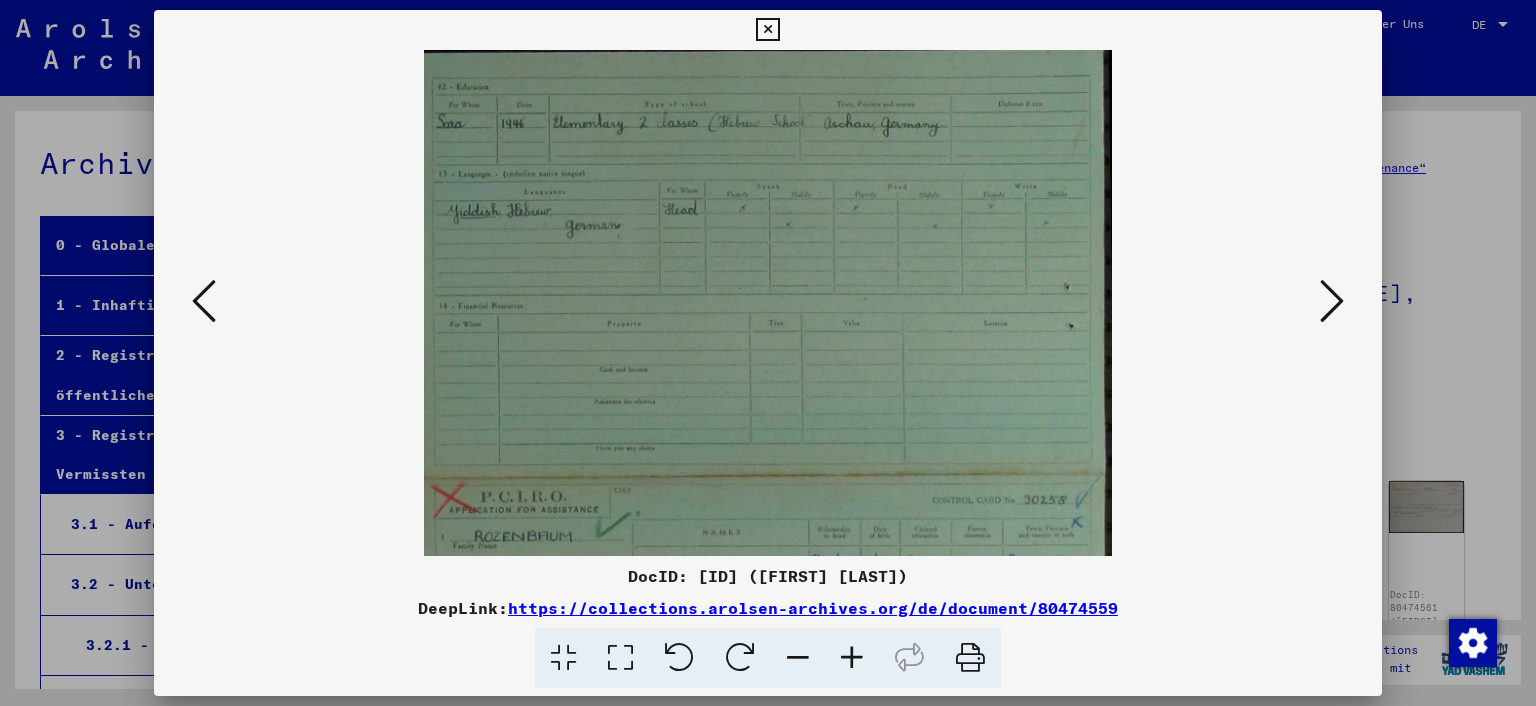 click at bounding box center [852, 658] 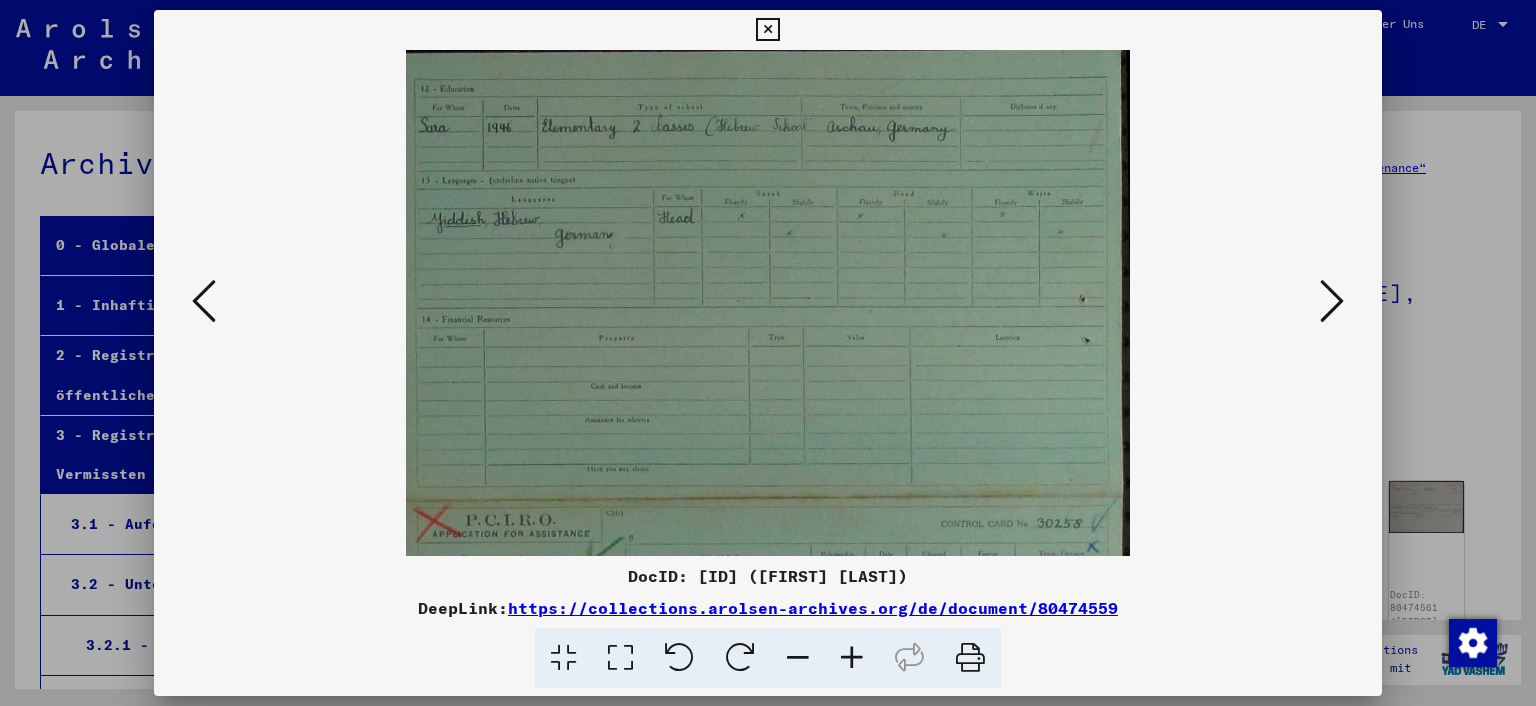 click at bounding box center [852, 658] 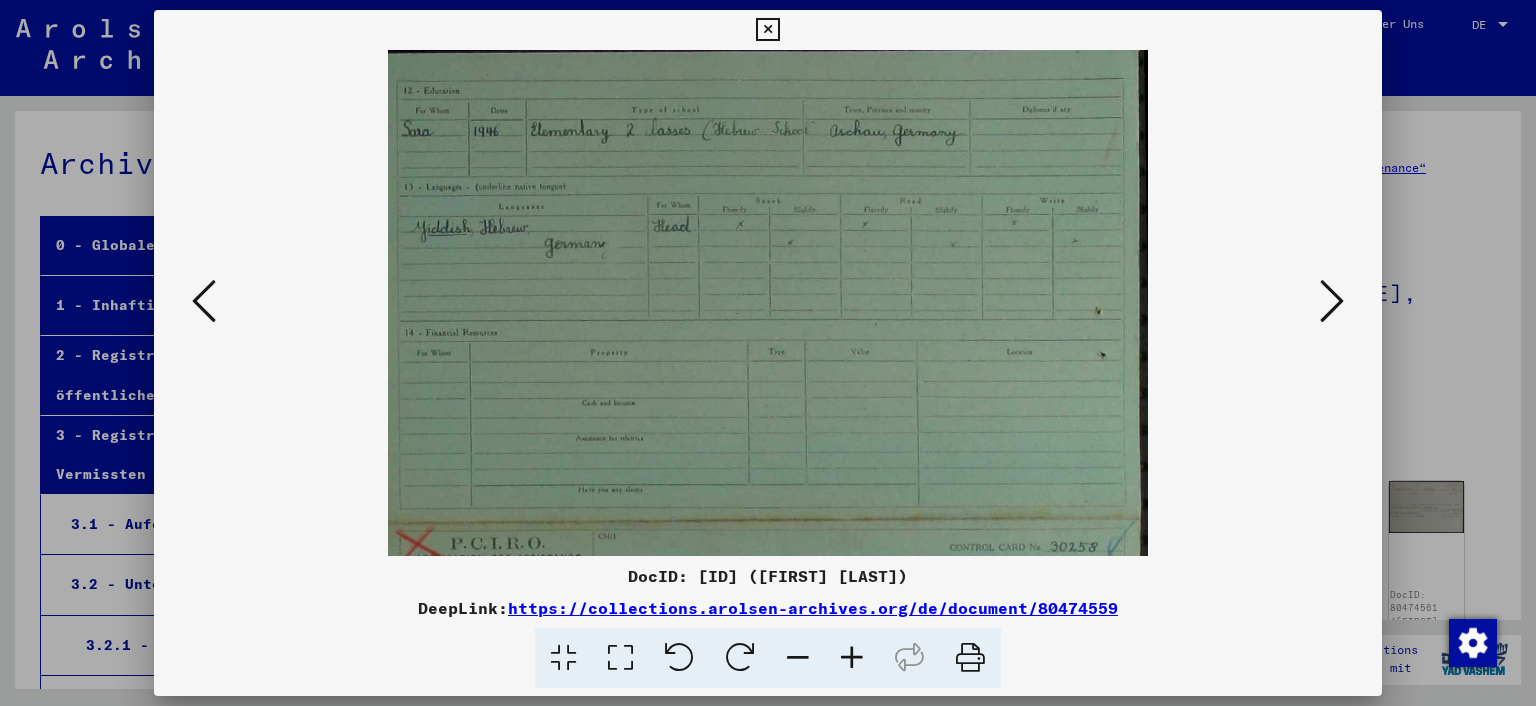 click at bounding box center (852, 658) 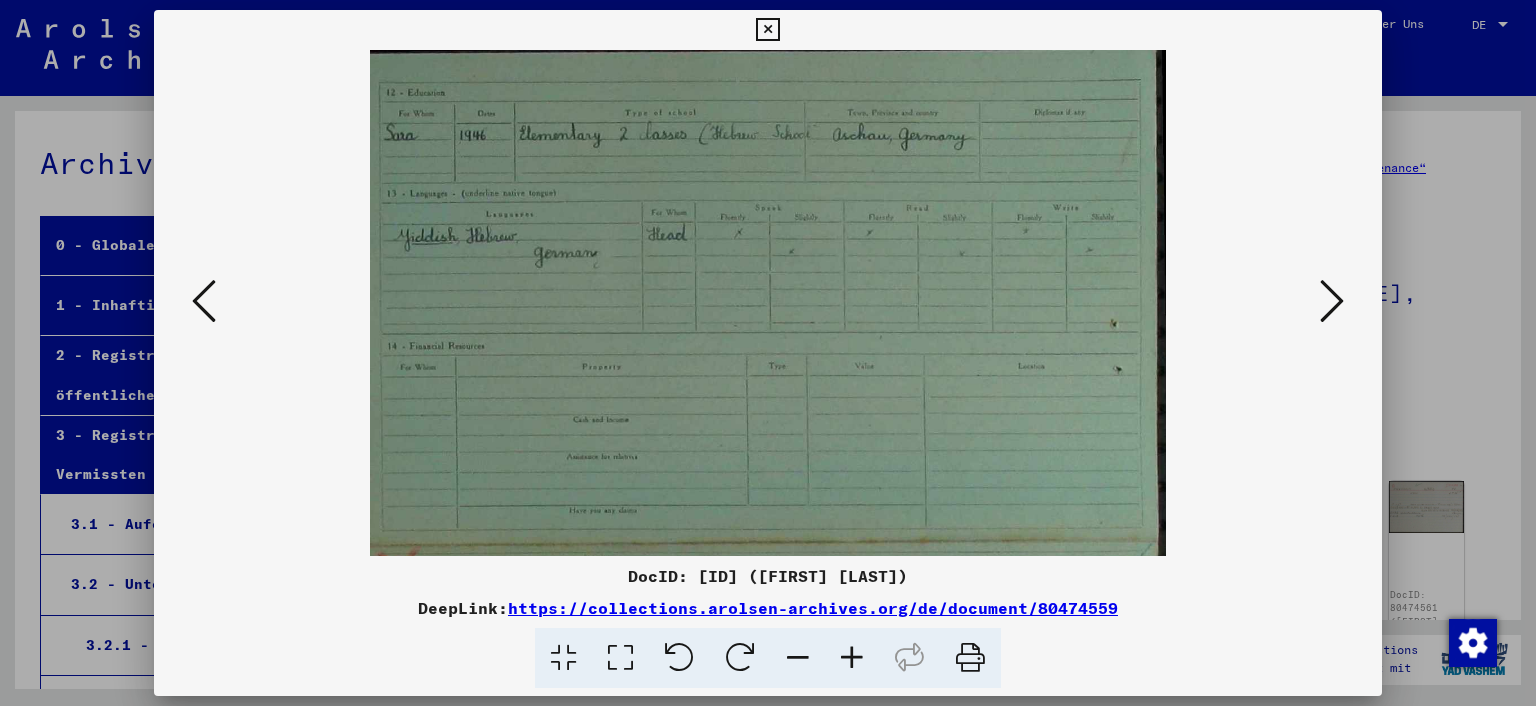 click at bounding box center [852, 658] 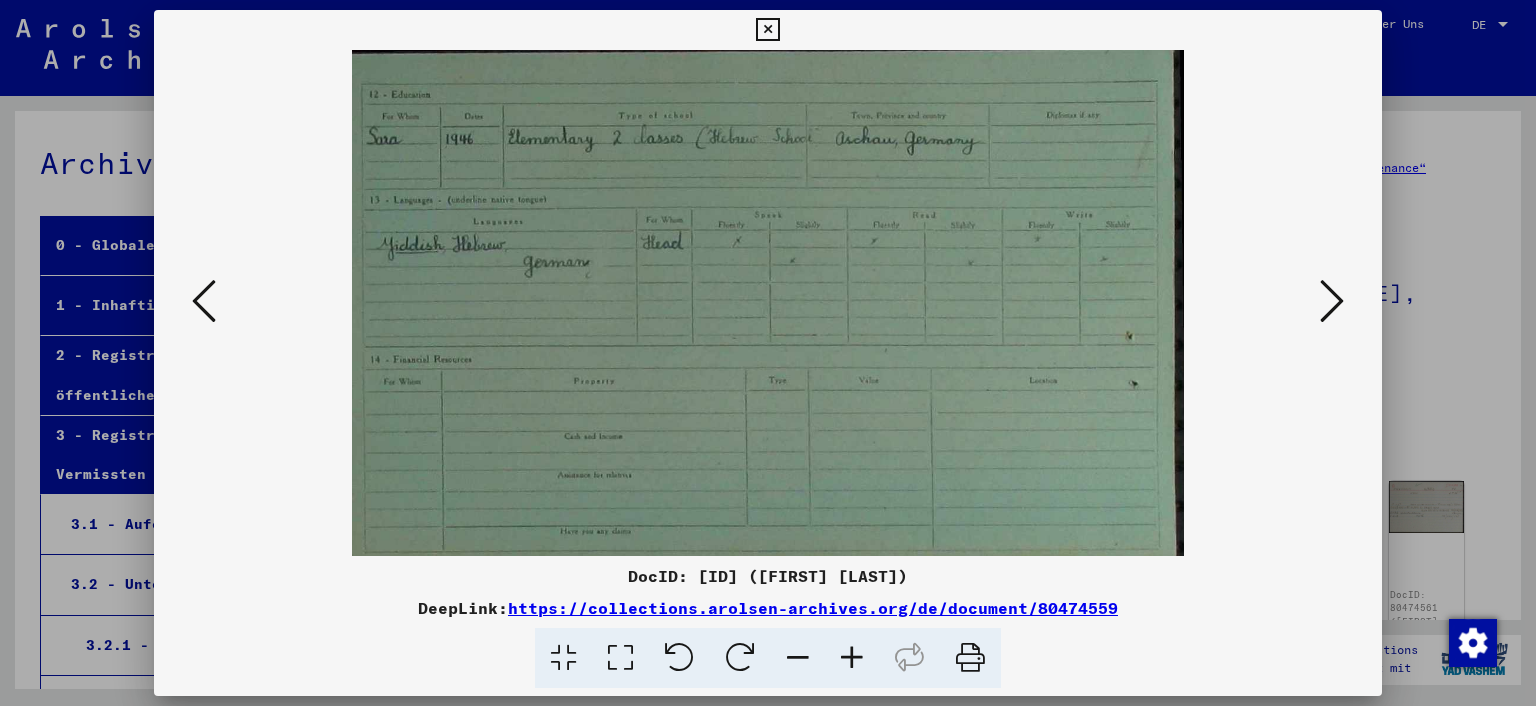 click at bounding box center [852, 658] 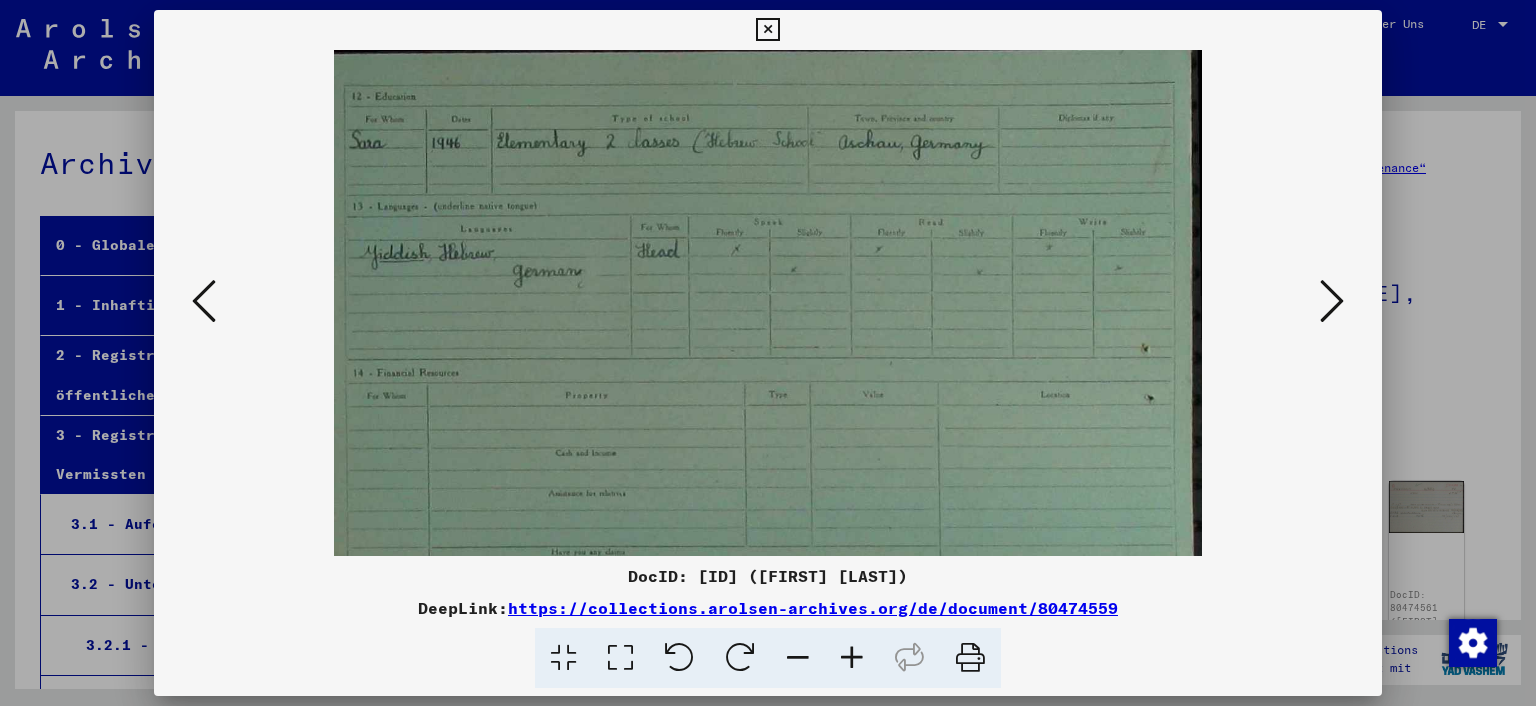 click at bounding box center [852, 658] 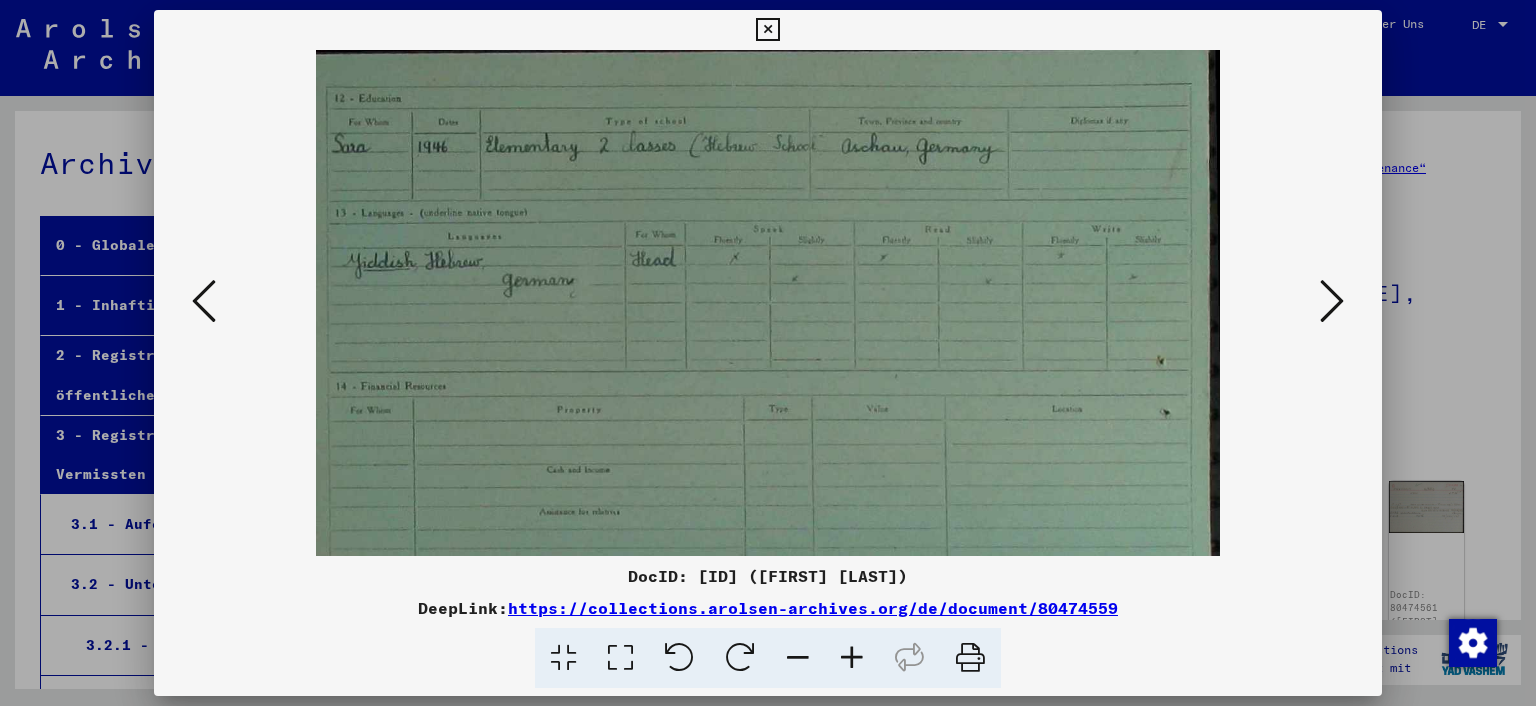 click at bounding box center (852, 658) 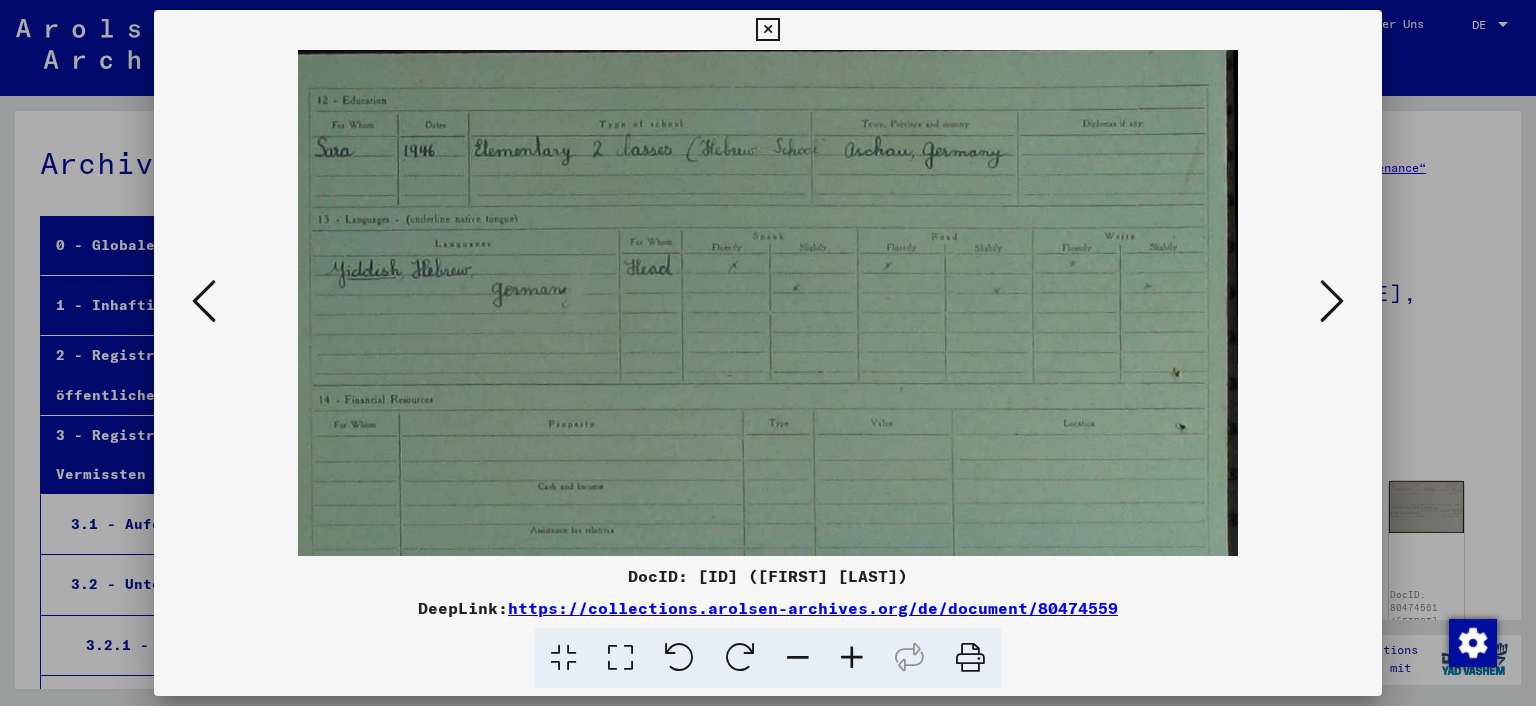click at bounding box center (852, 658) 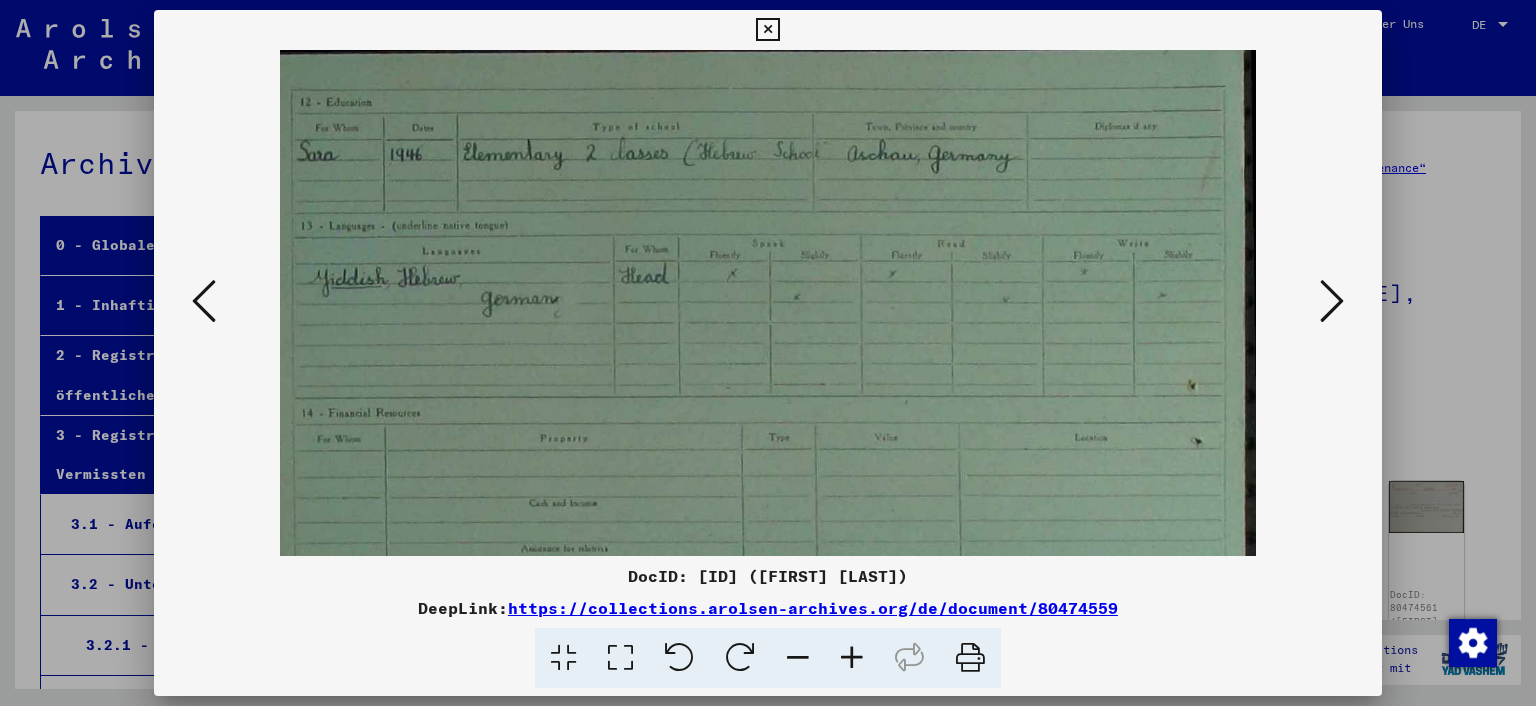 click at bounding box center [852, 658] 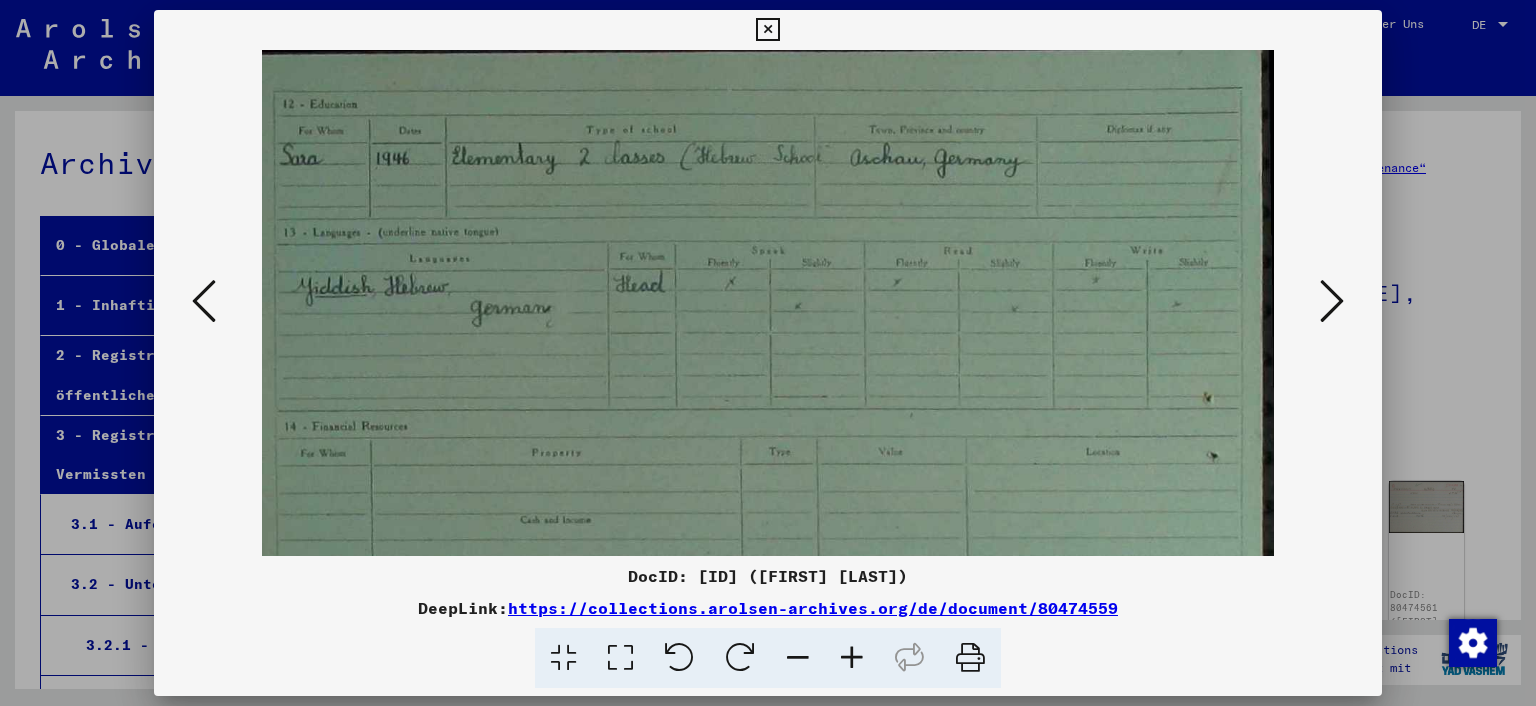 click at bounding box center (852, 658) 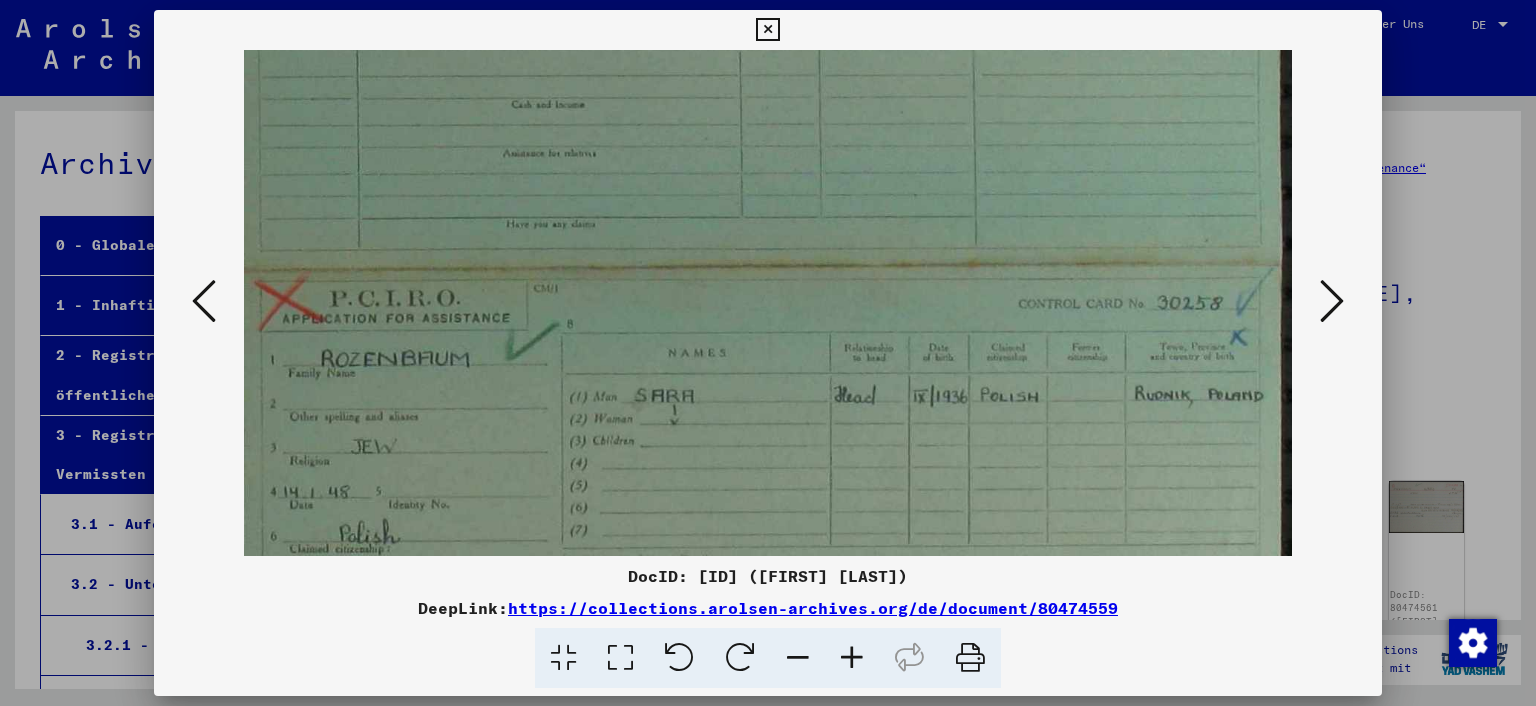 scroll, scrollTop: 442, scrollLeft: 0, axis: vertical 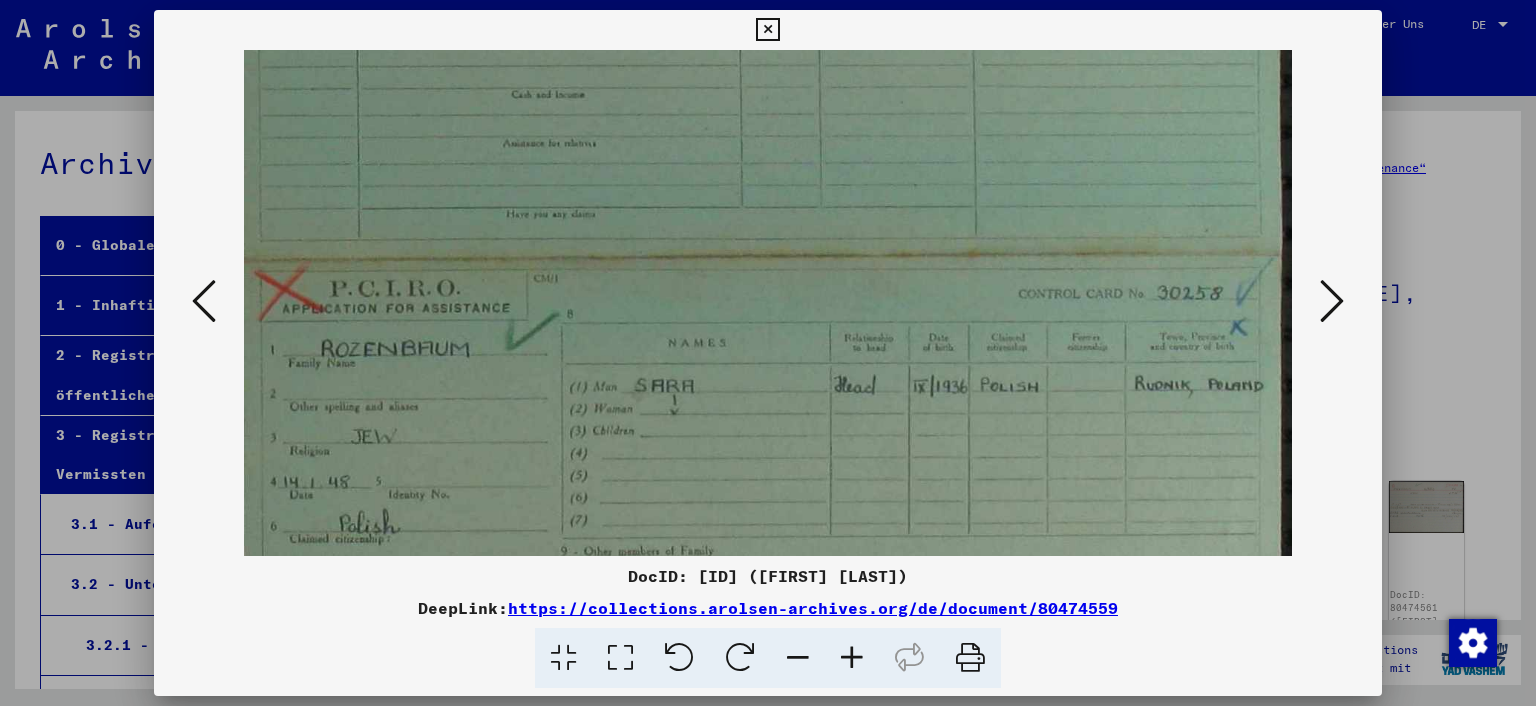 drag, startPoint x: 977, startPoint y: 462, endPoint x: 905, endPoint y: 22, distance: 445.852 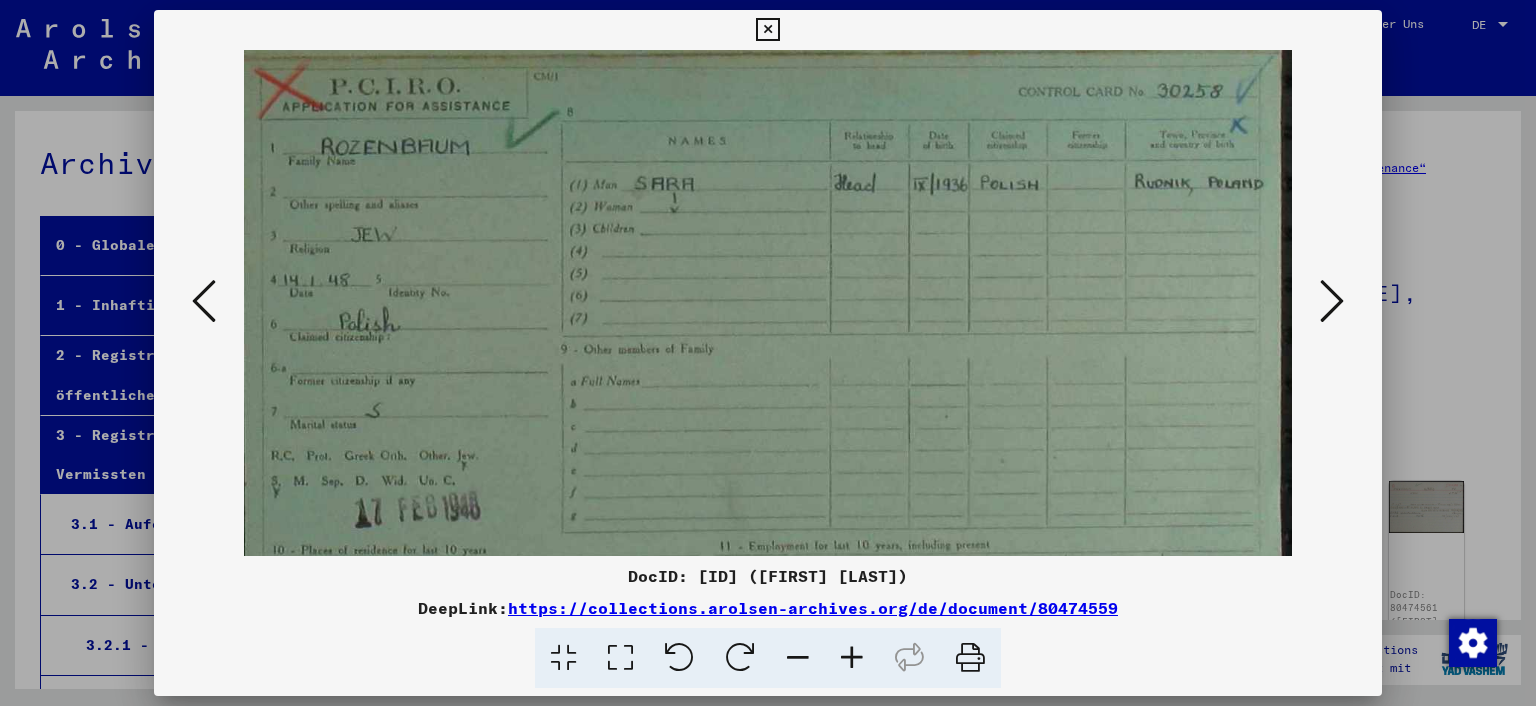 scroll, scrollTop: 672, scrollLeft: 0, axis: vertical 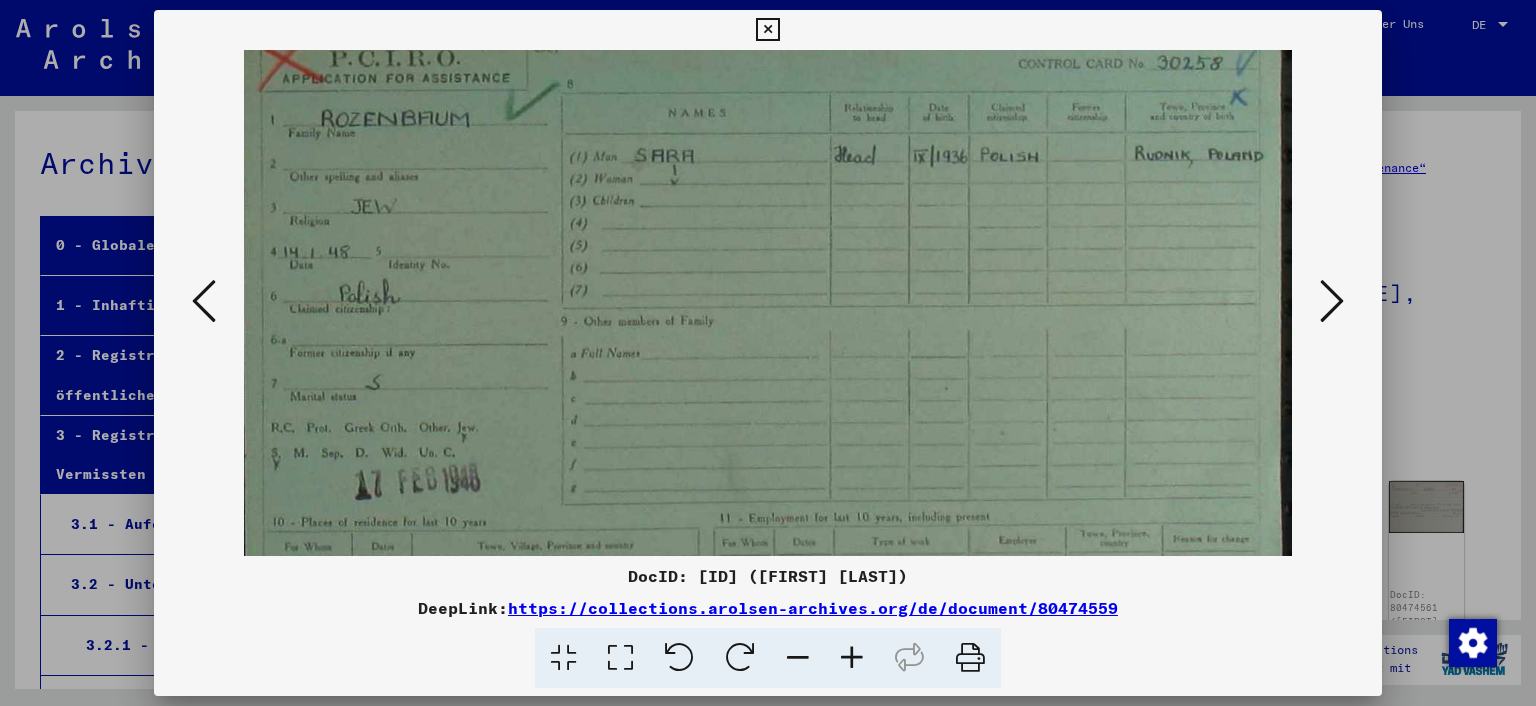 drag, startPoint x: 992, startPoint y: 467, endPoint x: 974, endPoint y: 239, distance: 228.70943 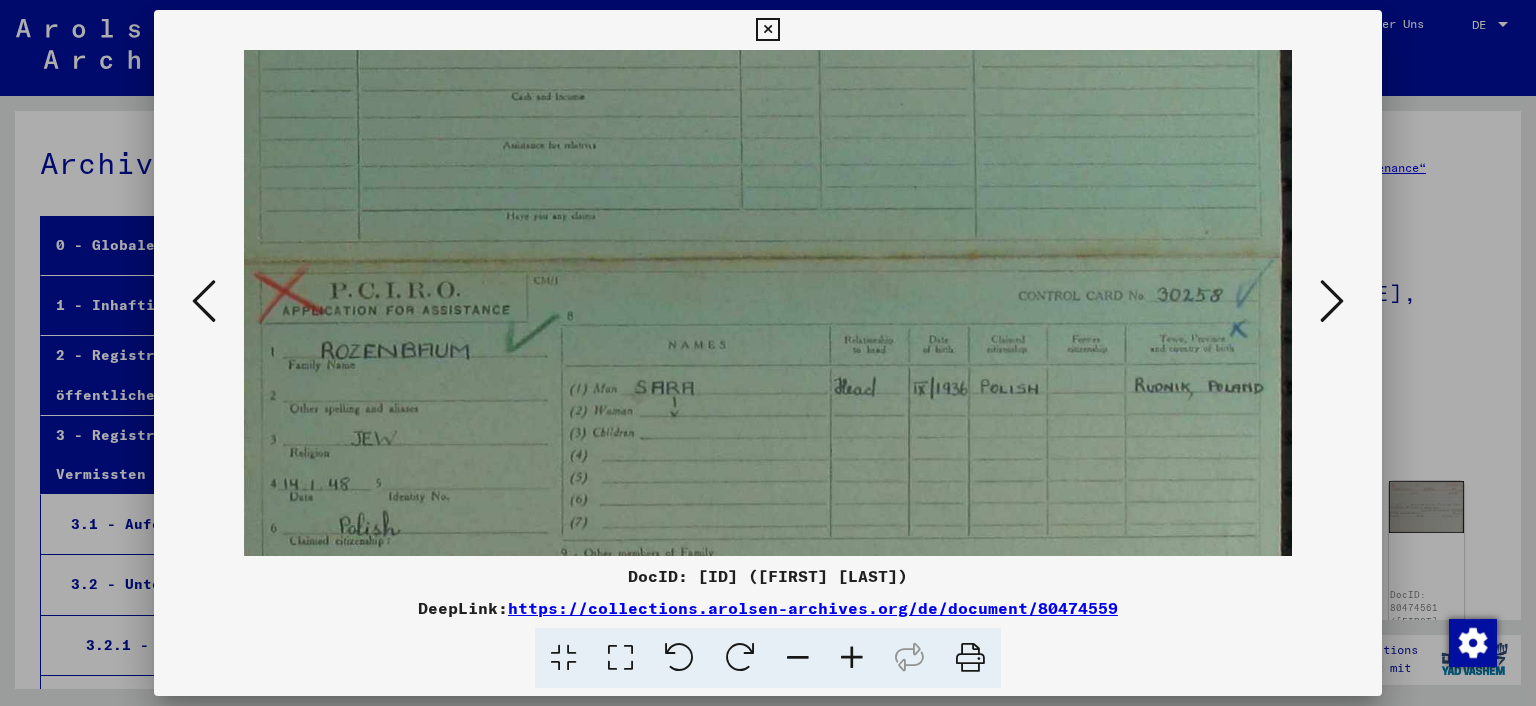 drag, startPoint x: 829, startPoint y: 246, endPoint x: 794, endPoint y: 274, distance: 44.82187 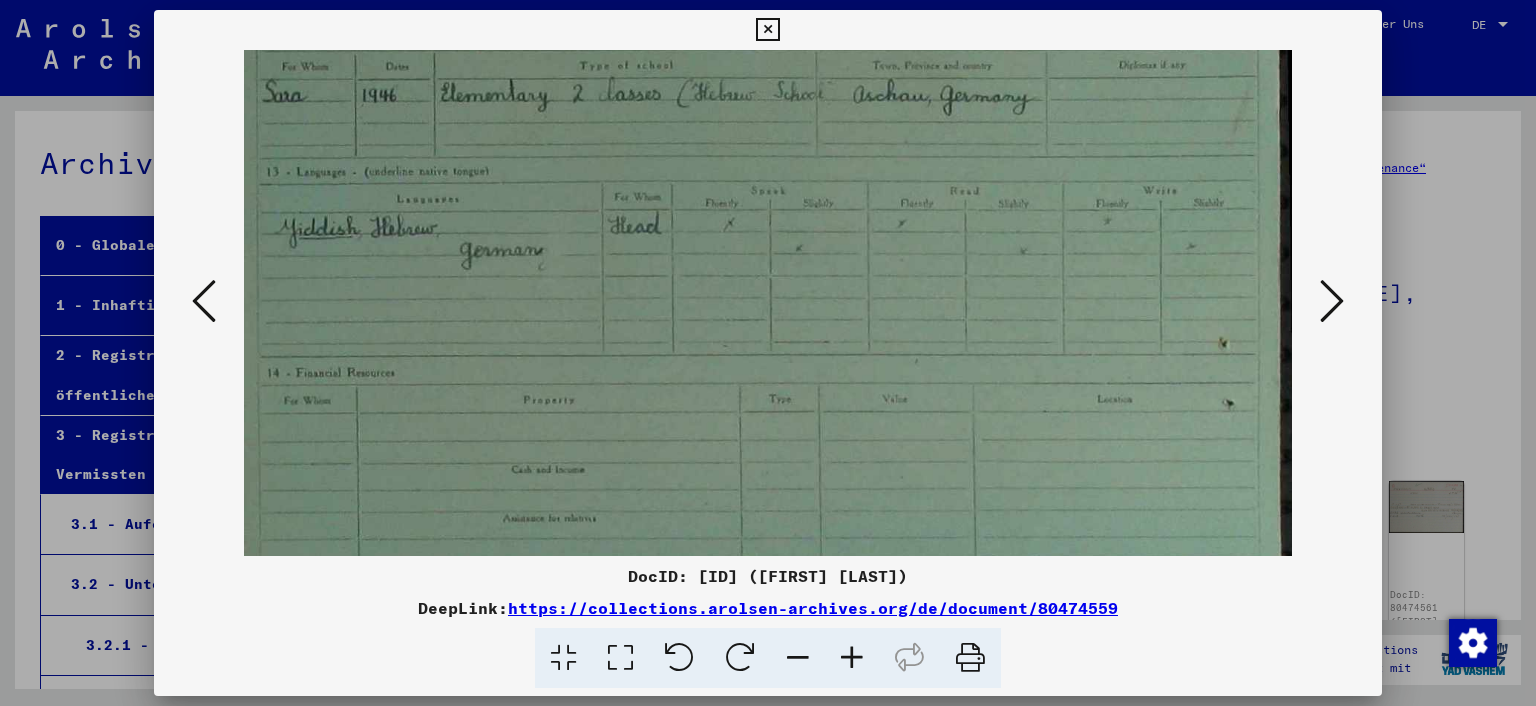 scroll, scrollTop: 19, scrollLeft: 0, axis: vertical 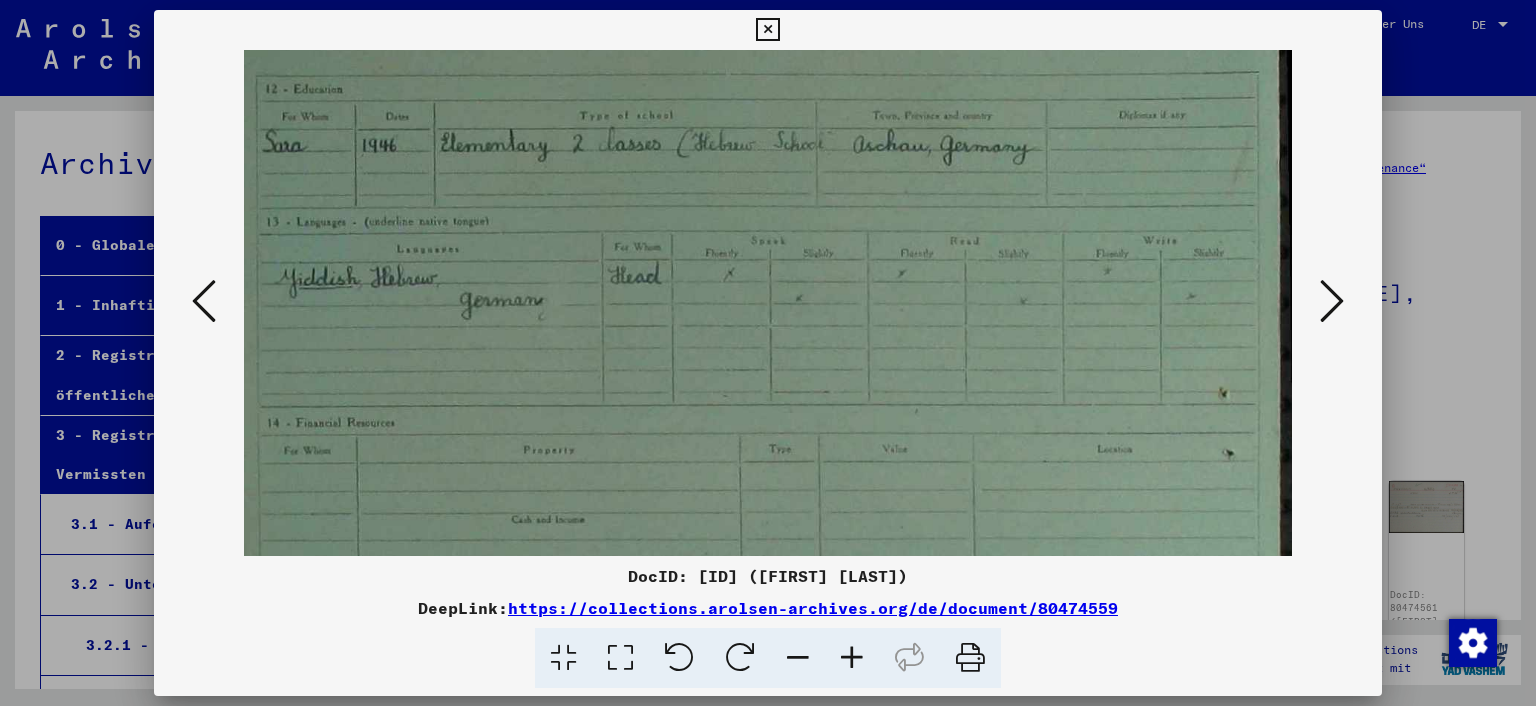 drag, startPoint x: 767, startPoint y: 167, endPoint x: 765, endPoint y: 406, distance: 239.00836 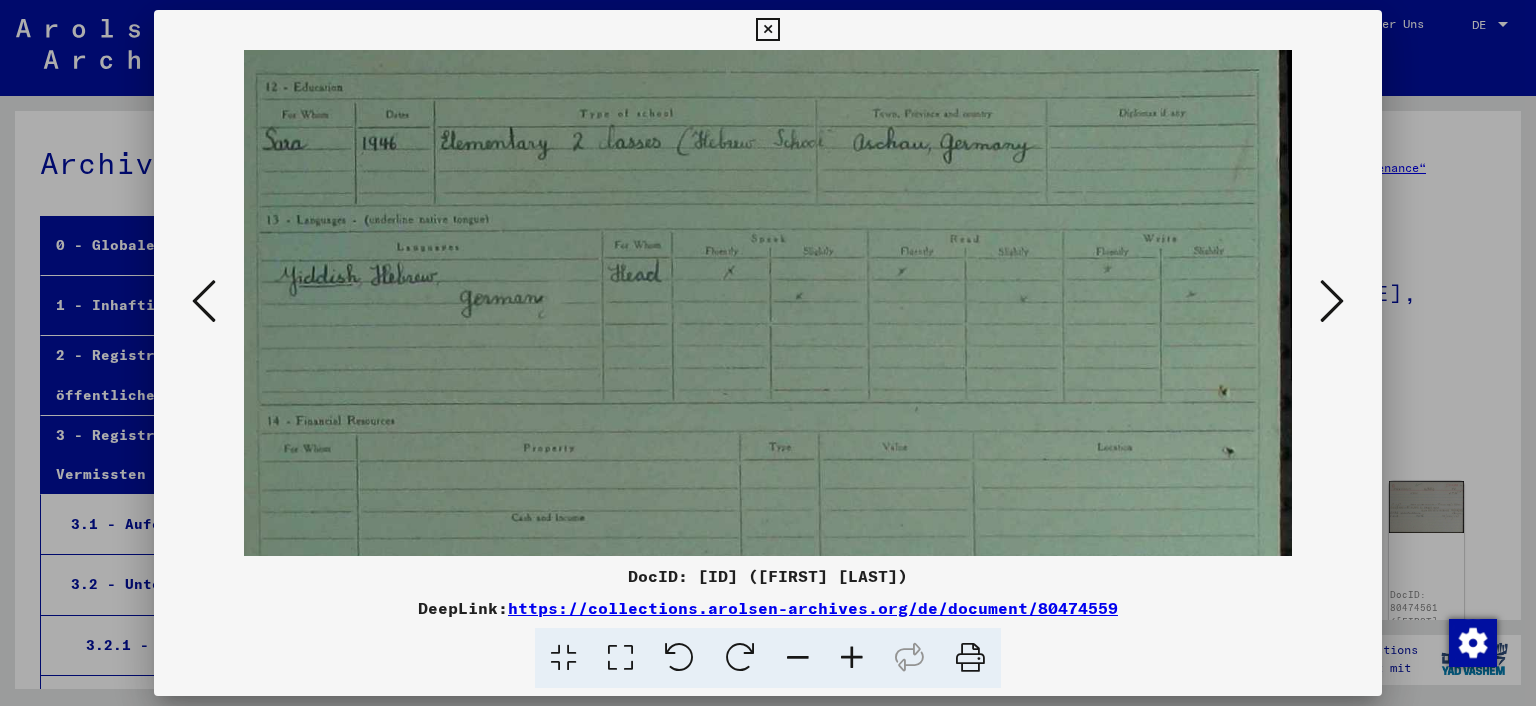 scroll, scrollTop: 0, scrollLeft: 0, axis: both 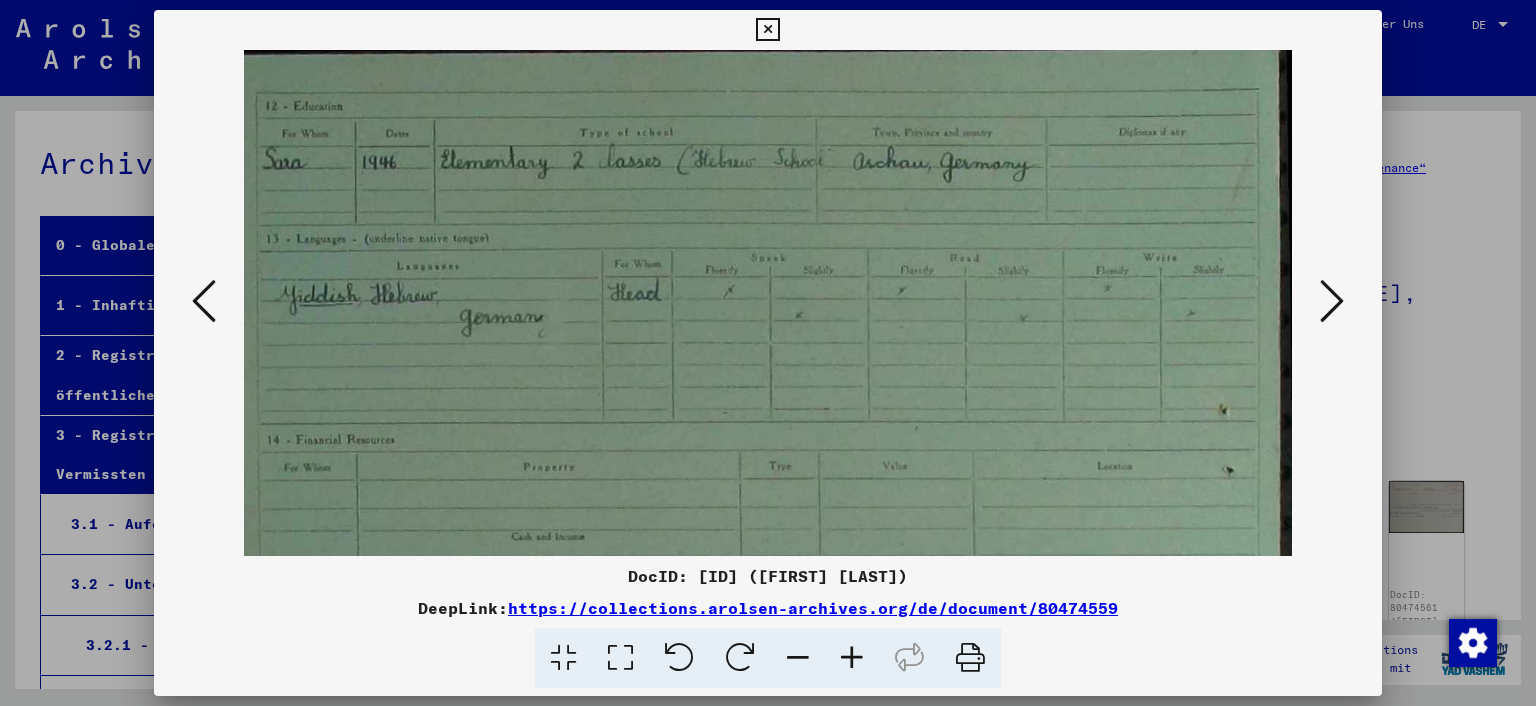 drag, startPoint x: 762, startPoint y: 325, endPoint x: 786, endPoint y: 442, distance: 119.43617 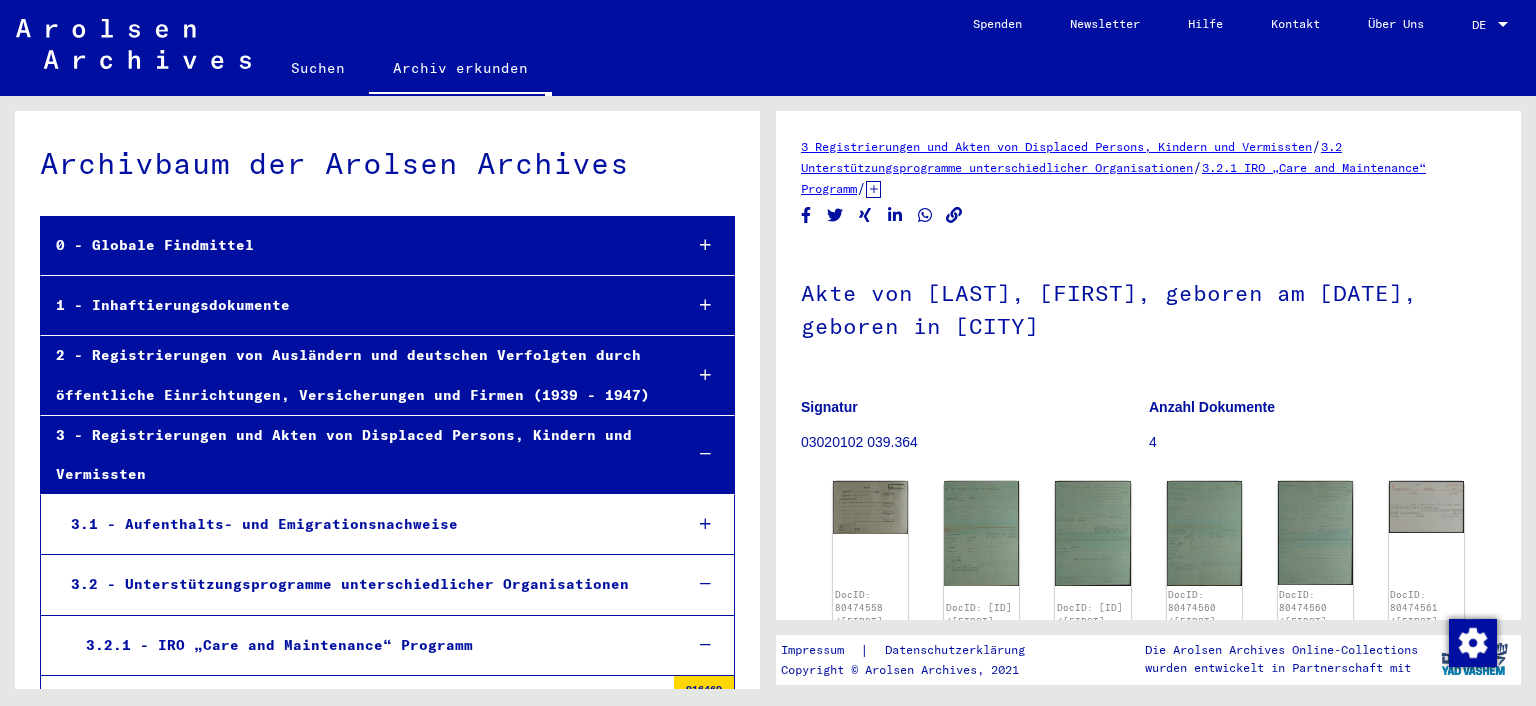 click on "DocID: 80474558 ([FIRST] [LAST]) DocID: 80474559 ([FIRST] [LAST]) DocID: 80474559 ([FIRST] [LAST]) DocID: 80474560 ([FIRST] [LAST]) DocID: 80474560 ([FIRST] [LAST]) DocID: 80474561 ([FIRST] [LAST])" 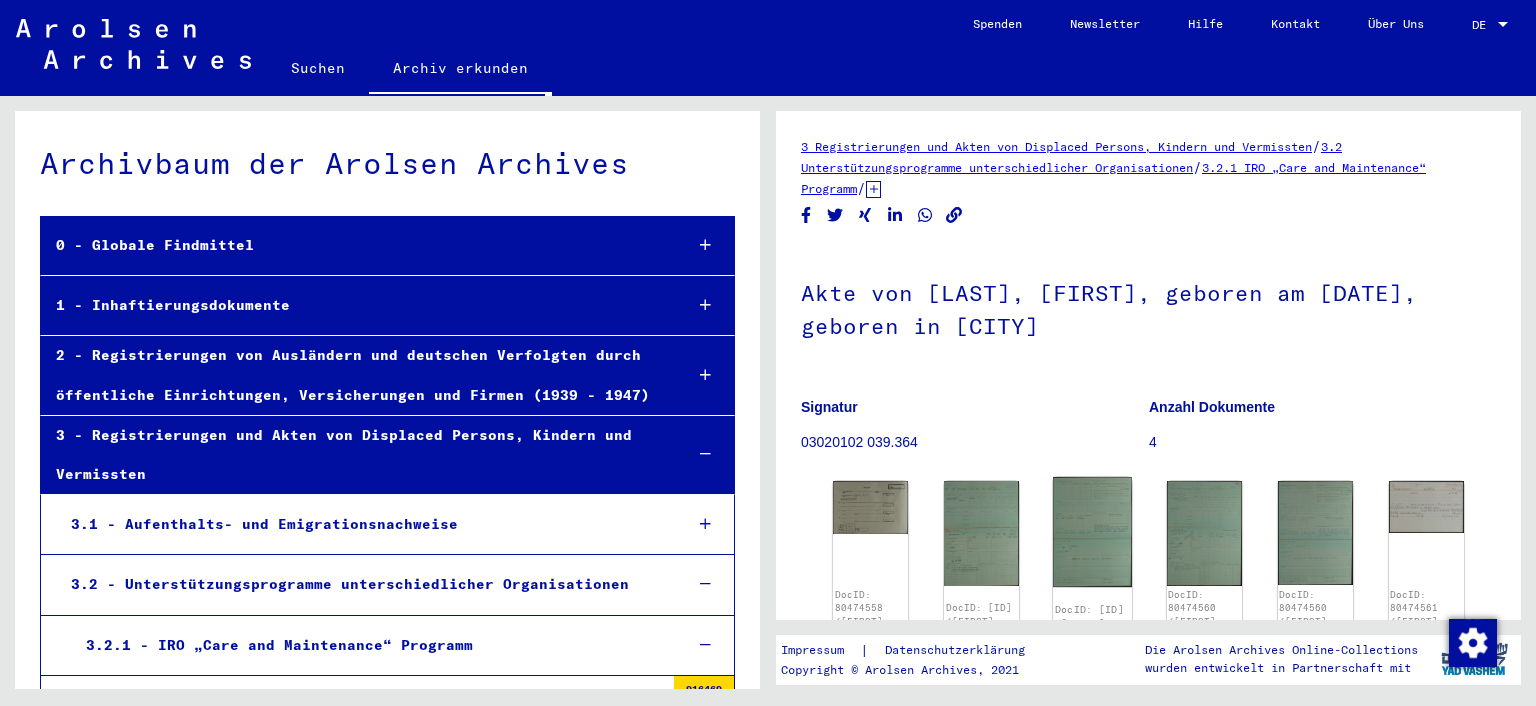 click 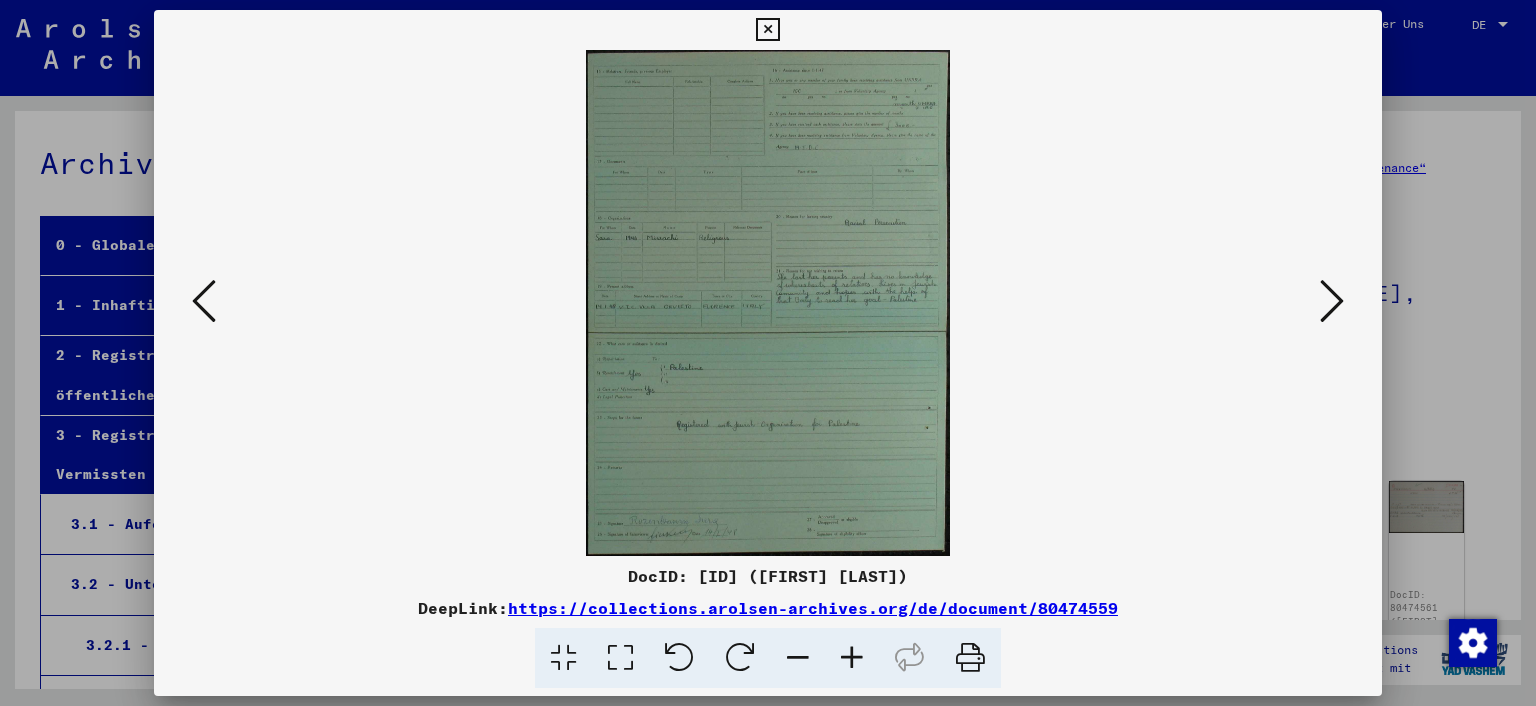drag, startPoint x: 829, startPoint y: 658, endPoint x: 851, endPoint y: 647, distance: 24.596748 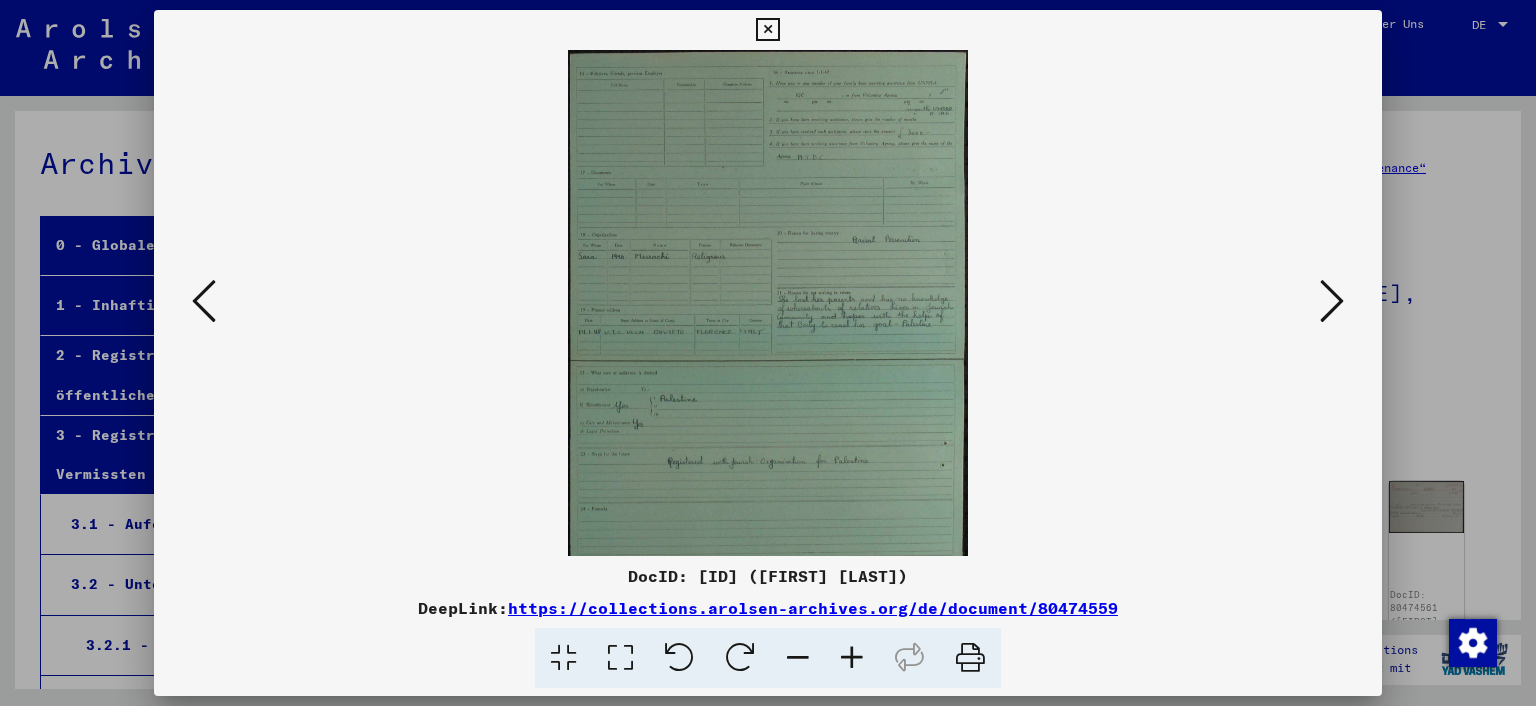 click at bounding box center (852, 658) 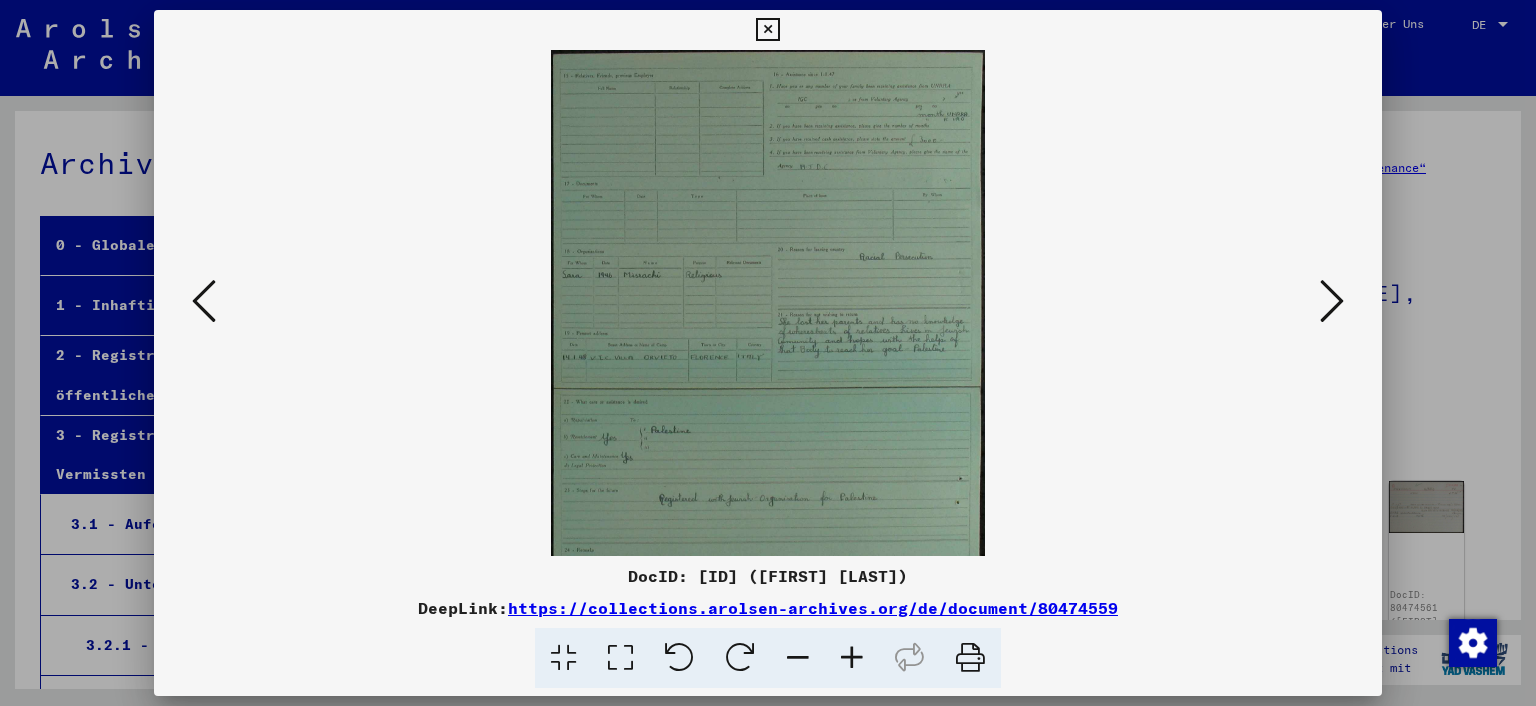 click at bounding box center [852, 658] 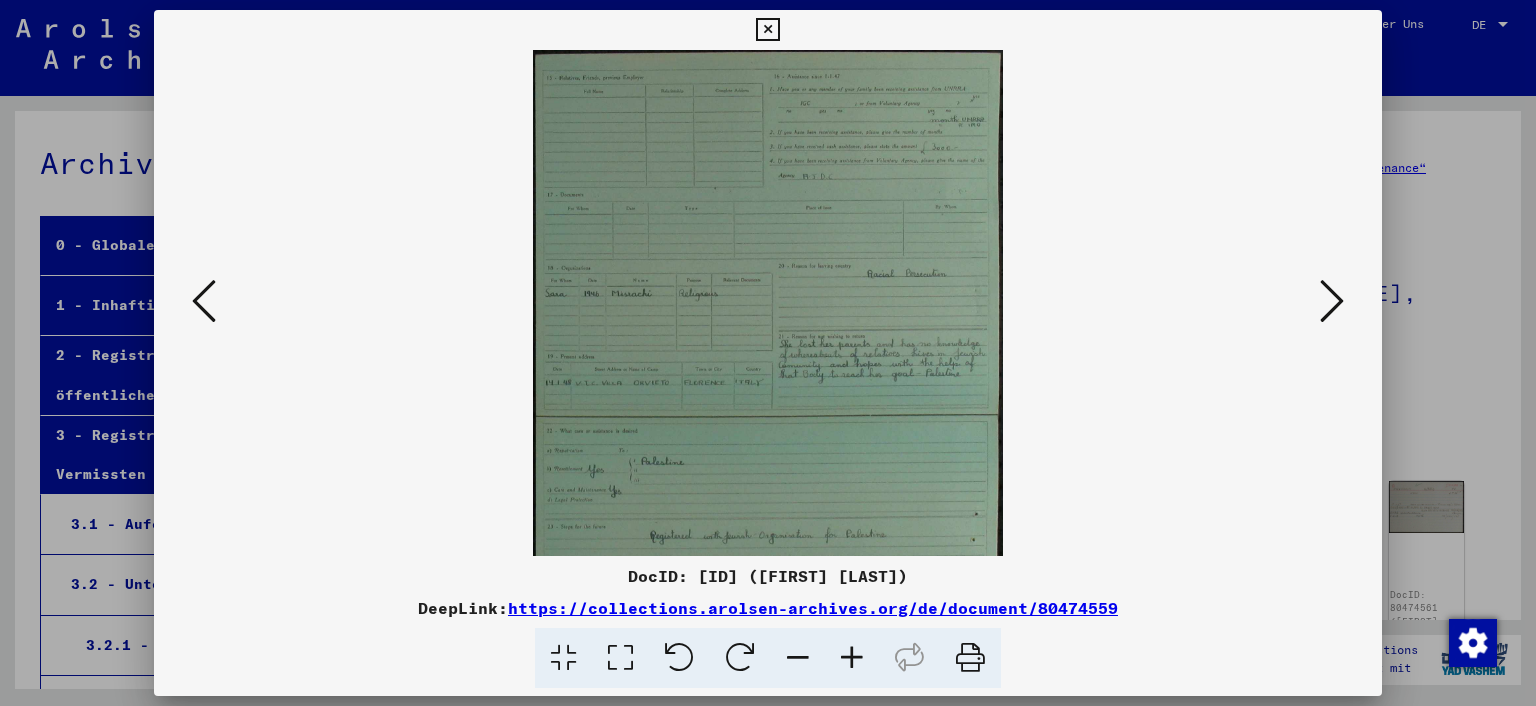 click at bounding box center (852, 658) 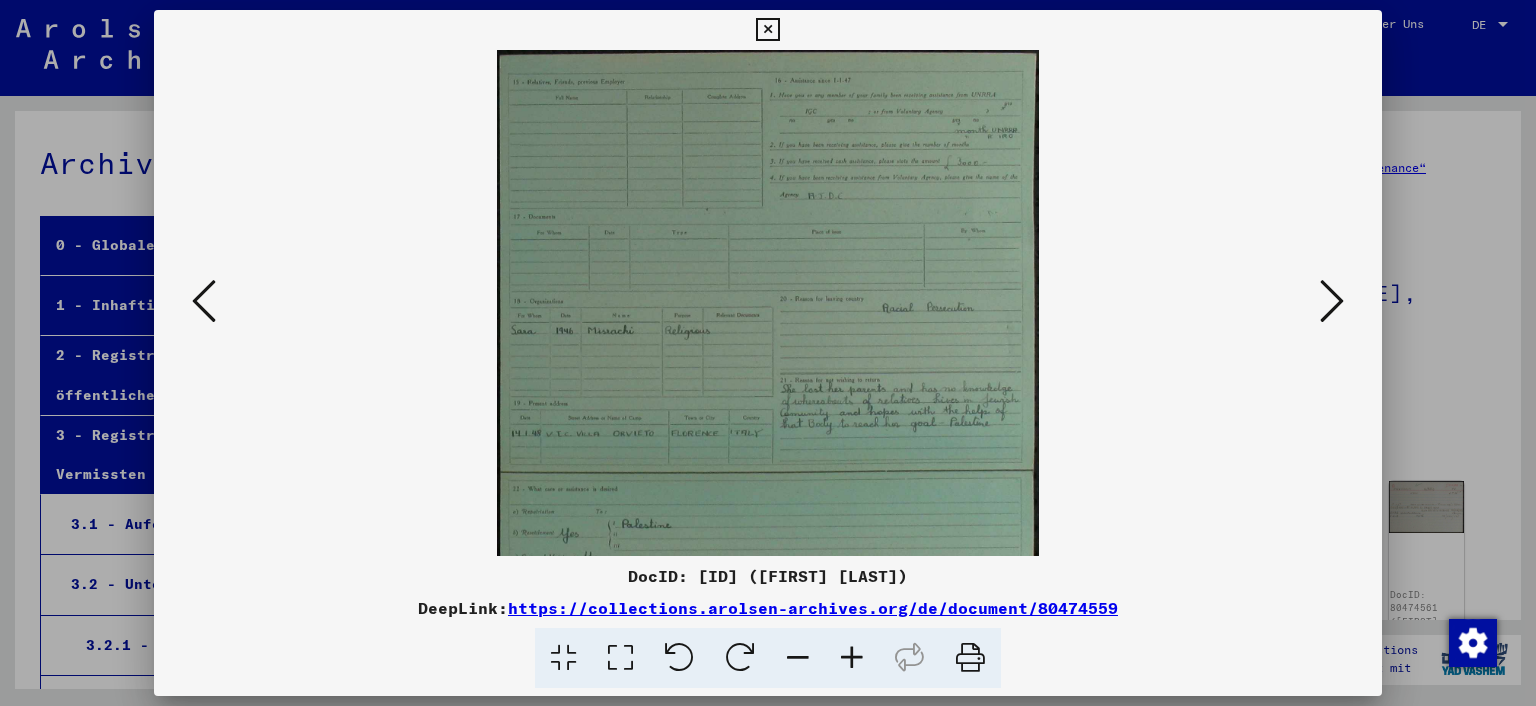 click at bounding box center (852, 658) 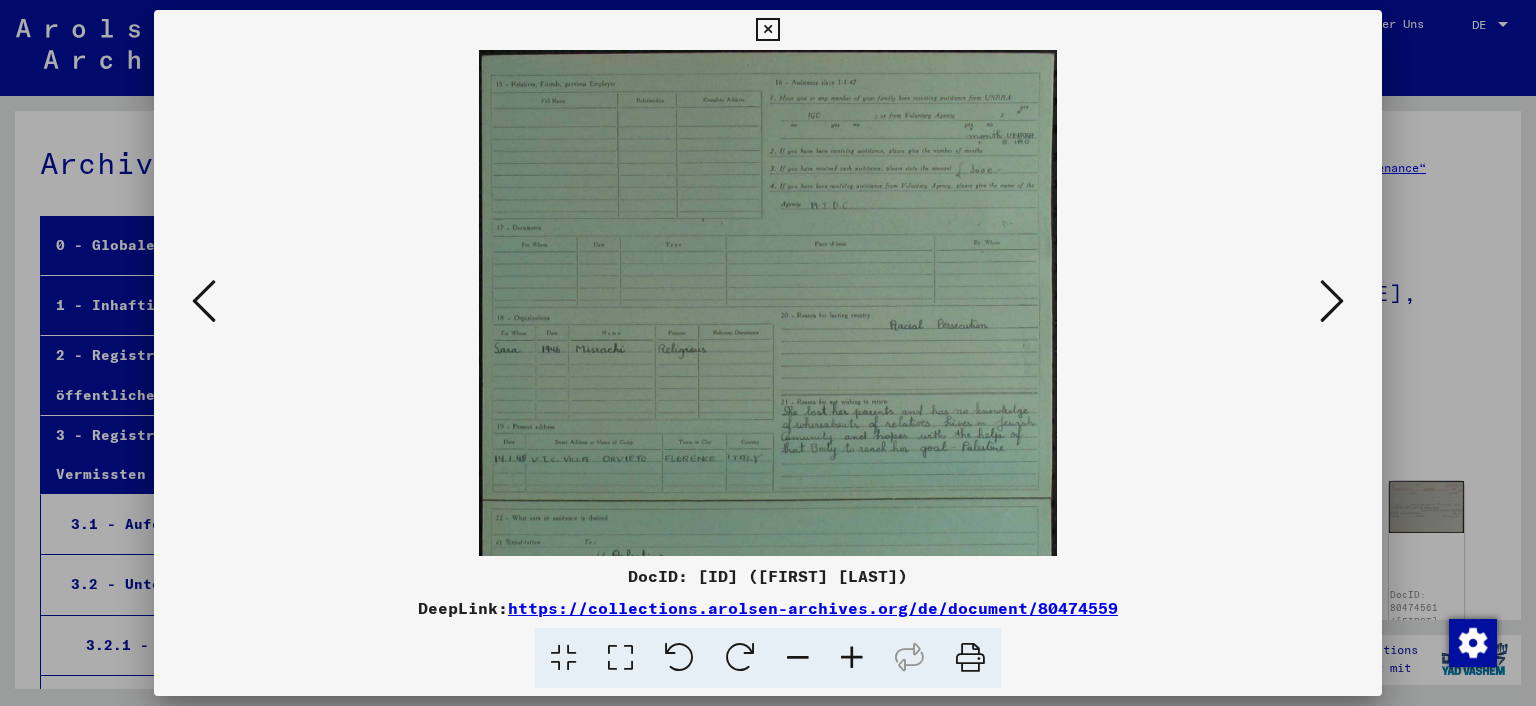 click at bounding box center [852, 658] 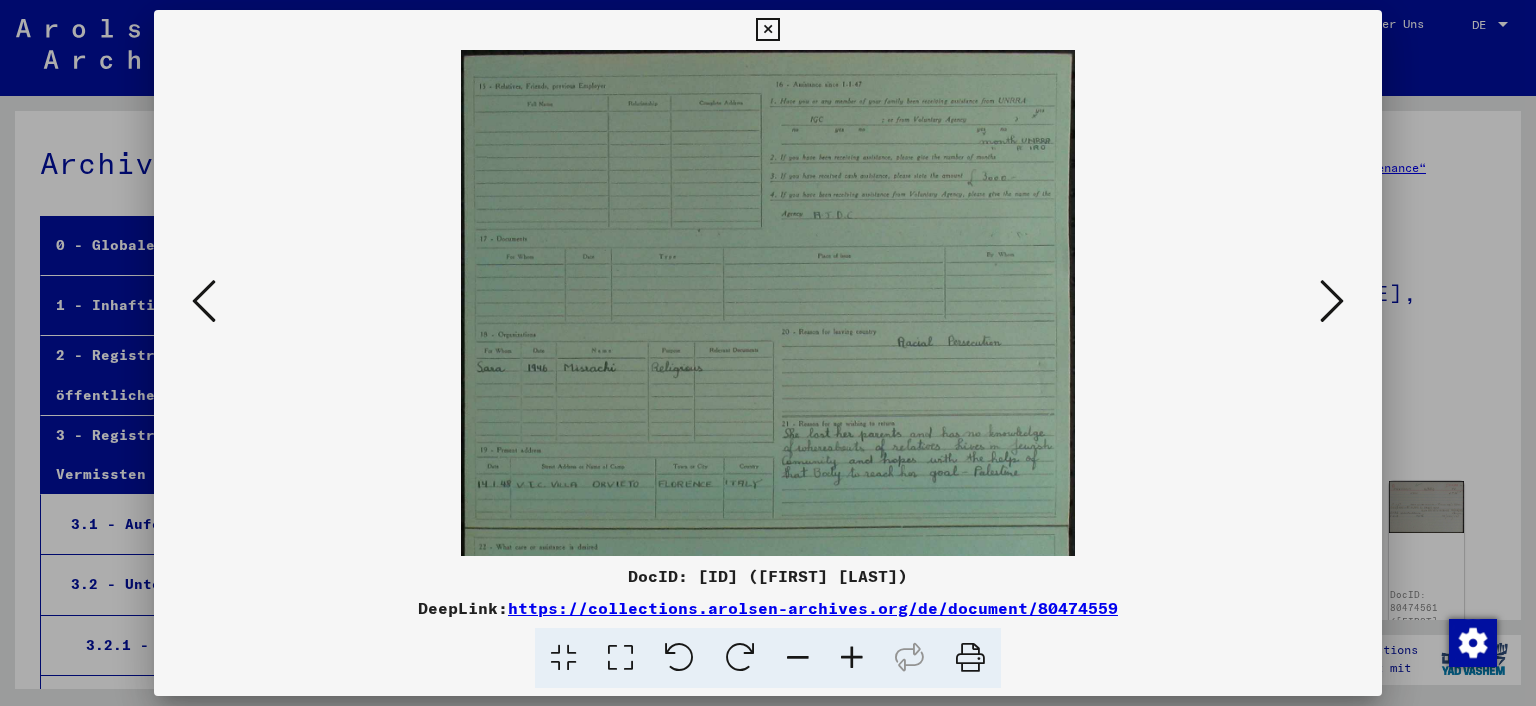 click at bounding box center [852, 658] 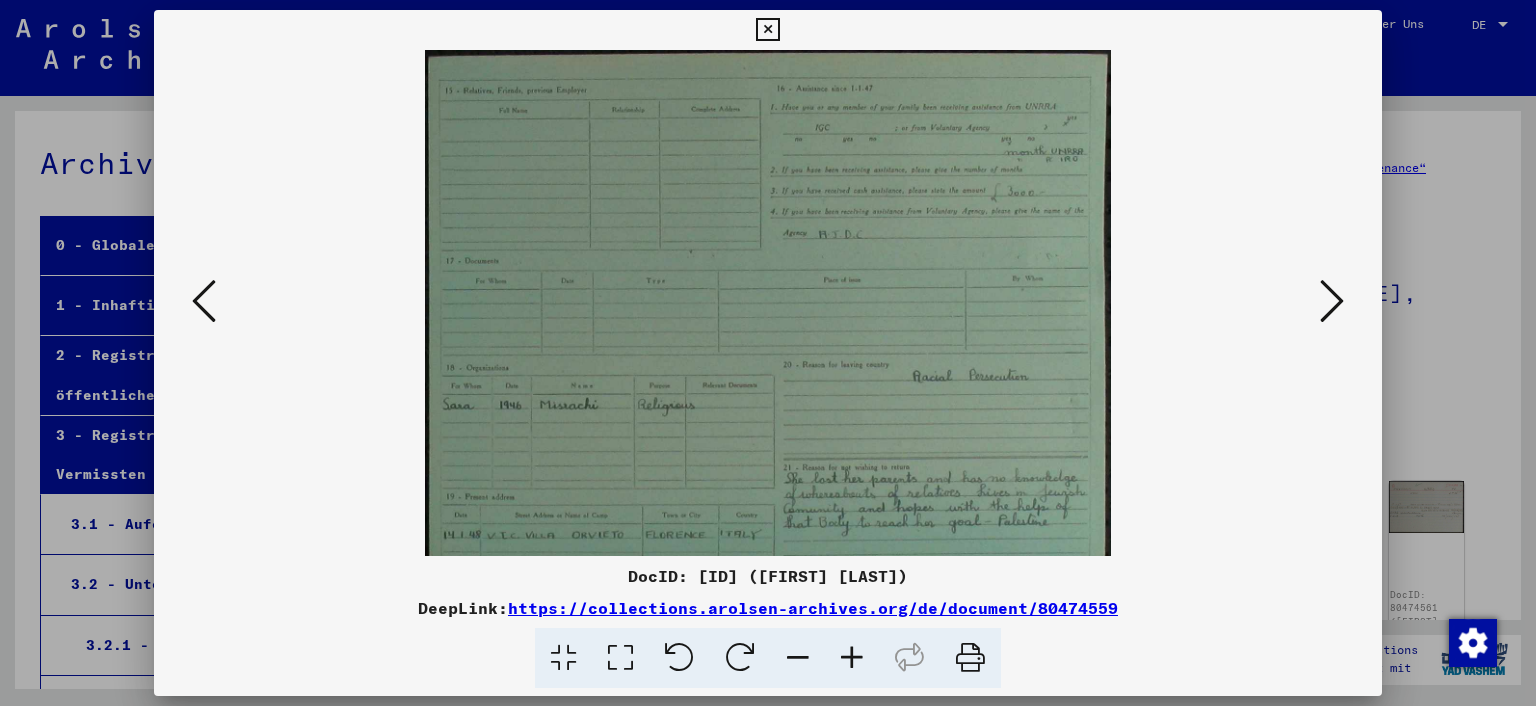 click at bounding box center [852, 658] 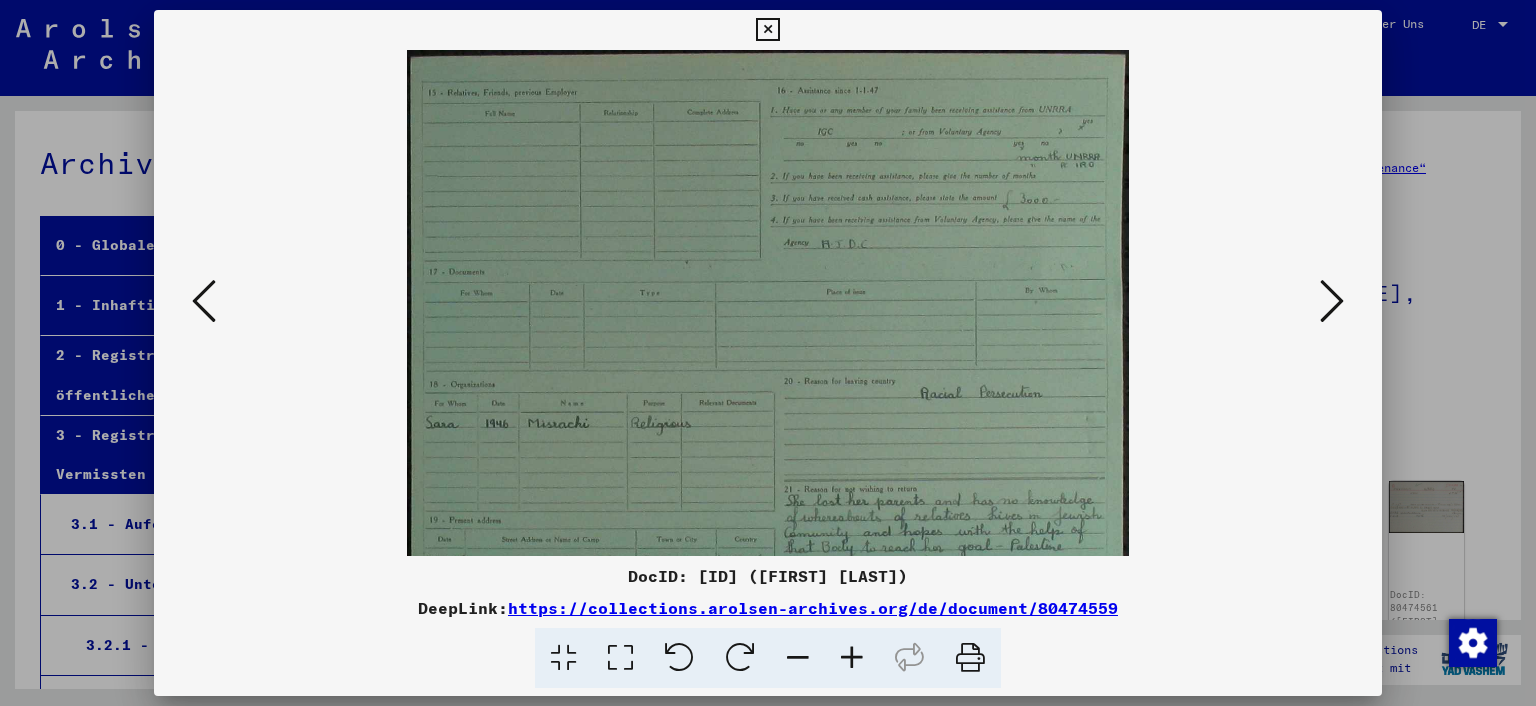 click at bounding box center [852, 658] 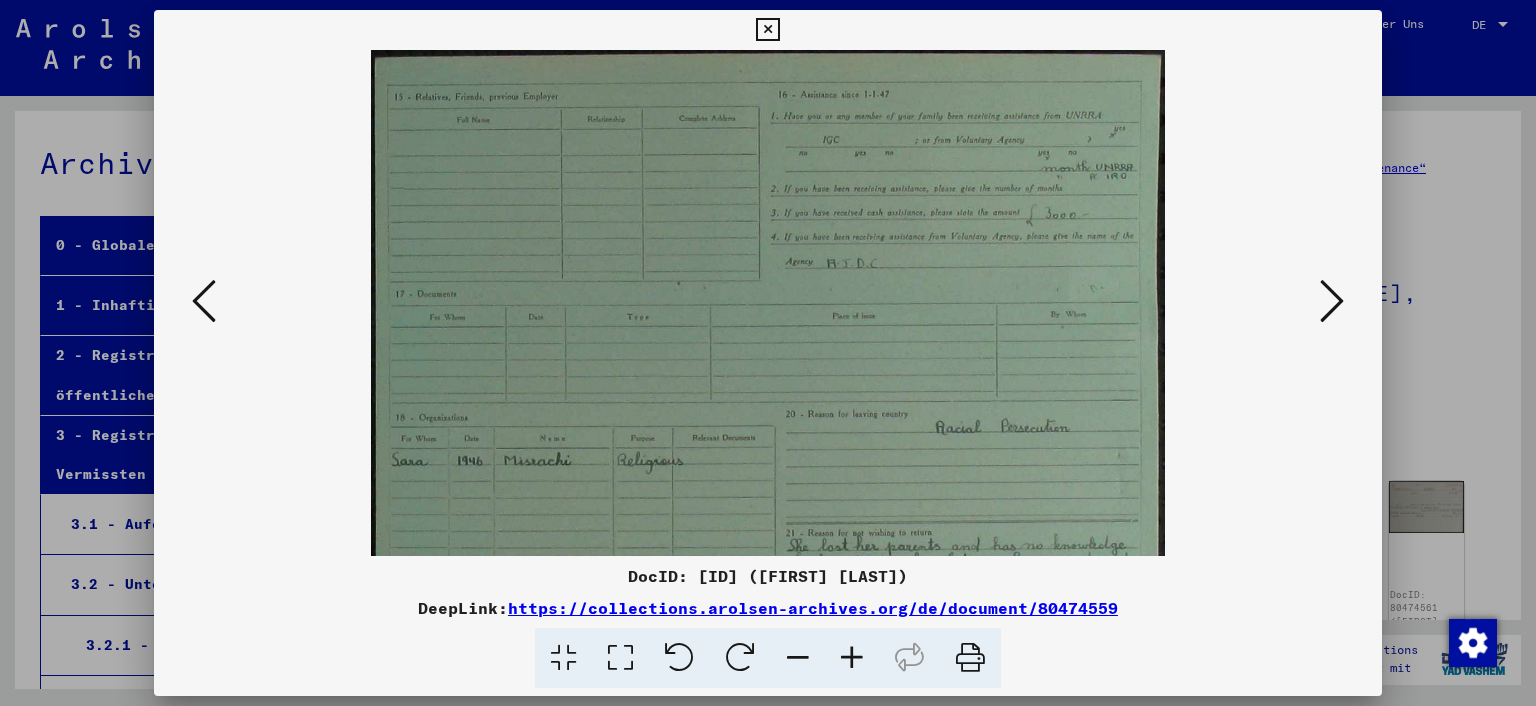 click at bounding box center (852, 658) 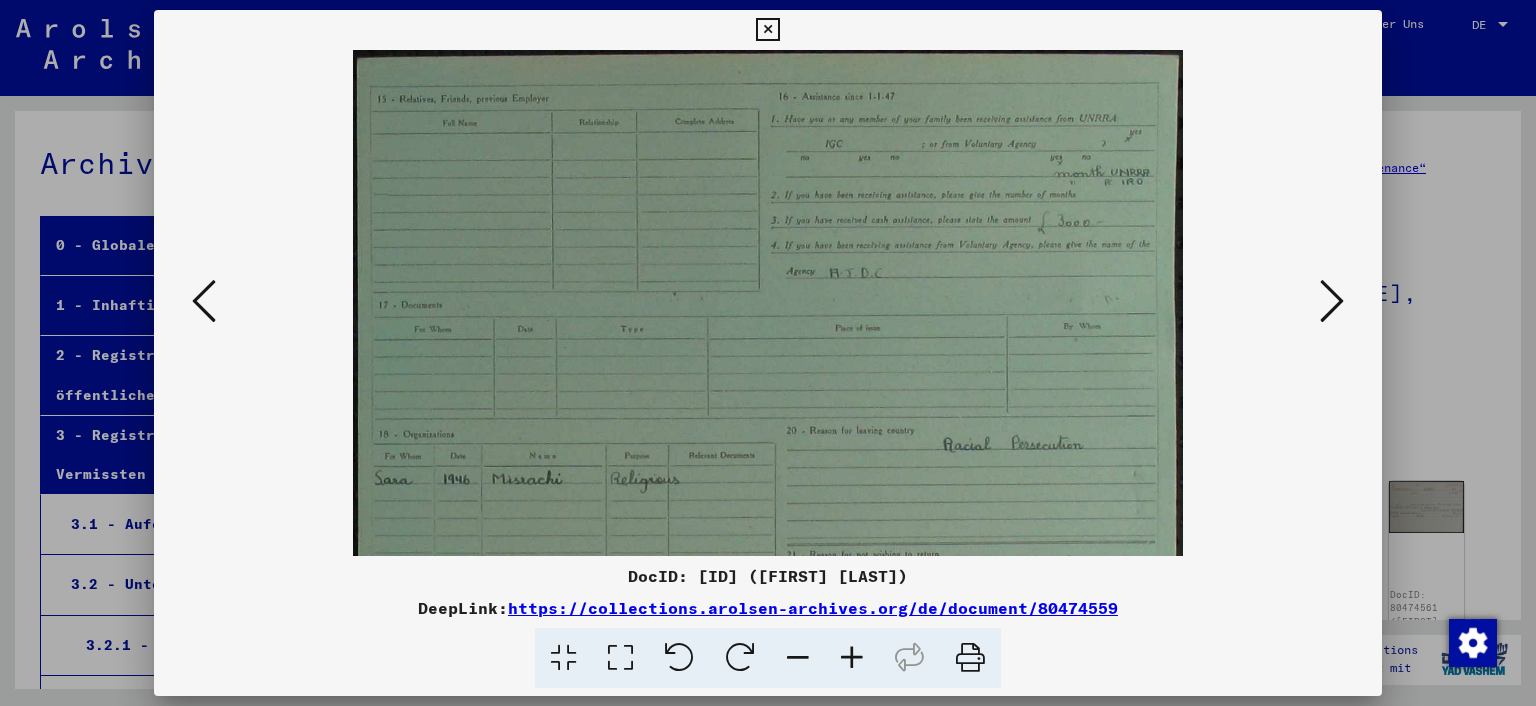 click at bounding box center (852, 658) 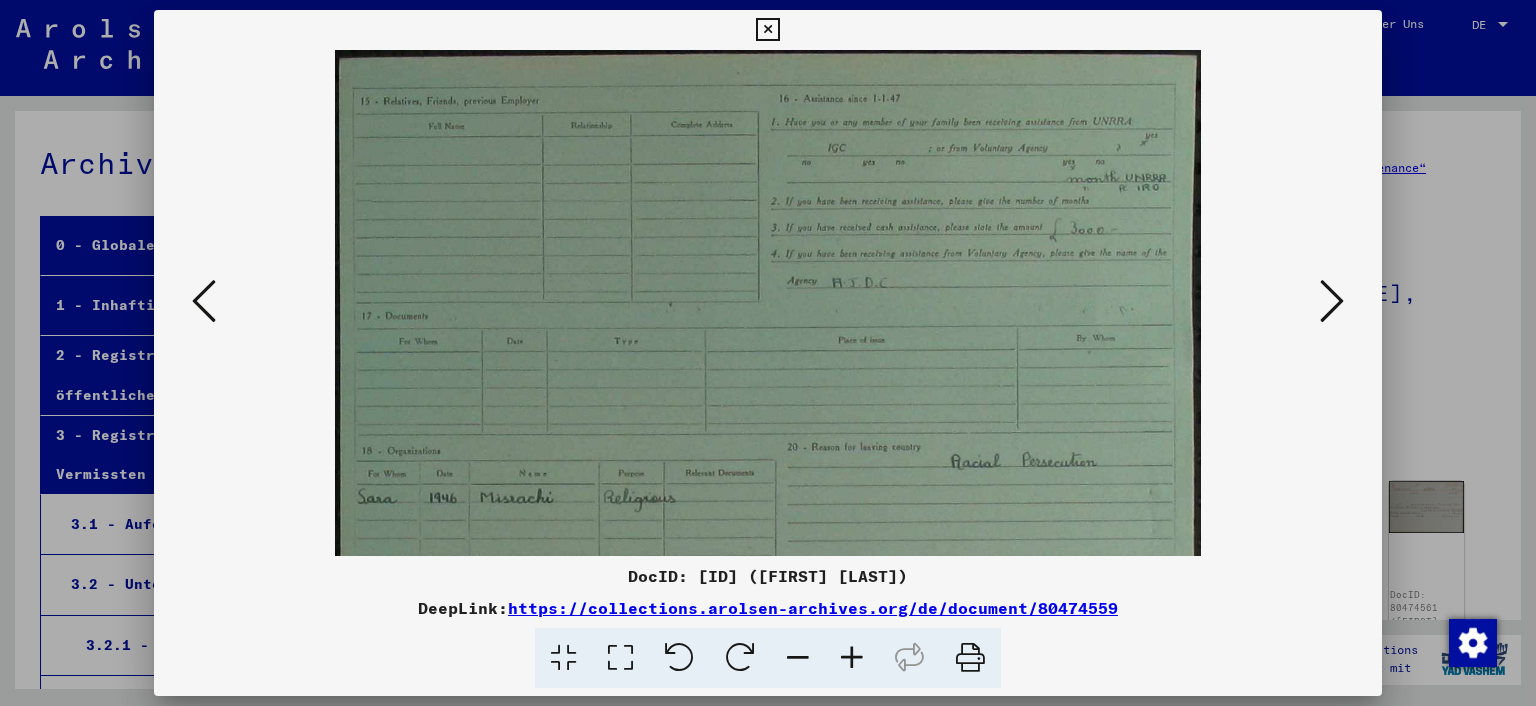 click at bounding box center [852, 658] 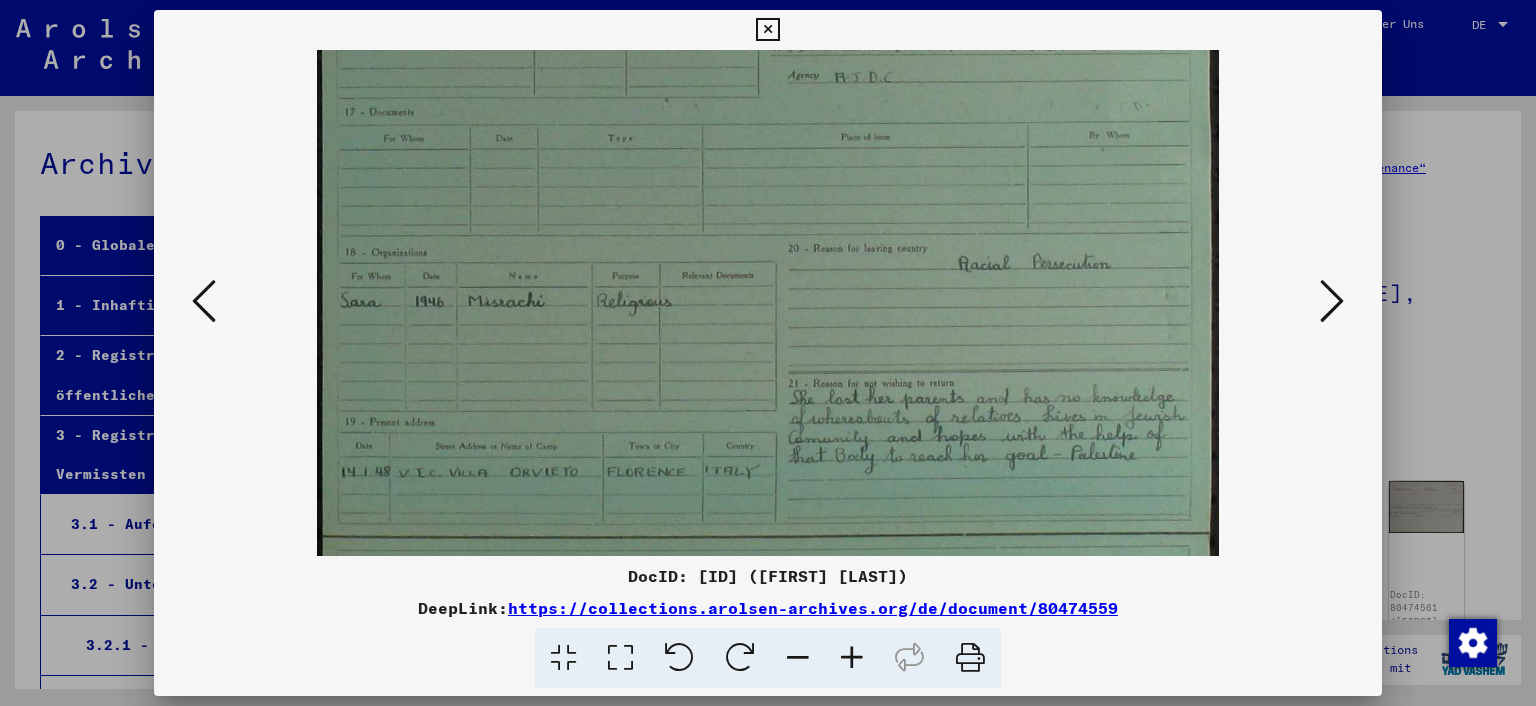 scroll, scrollTop: 225, scrollLeft: 0, axis: vertical 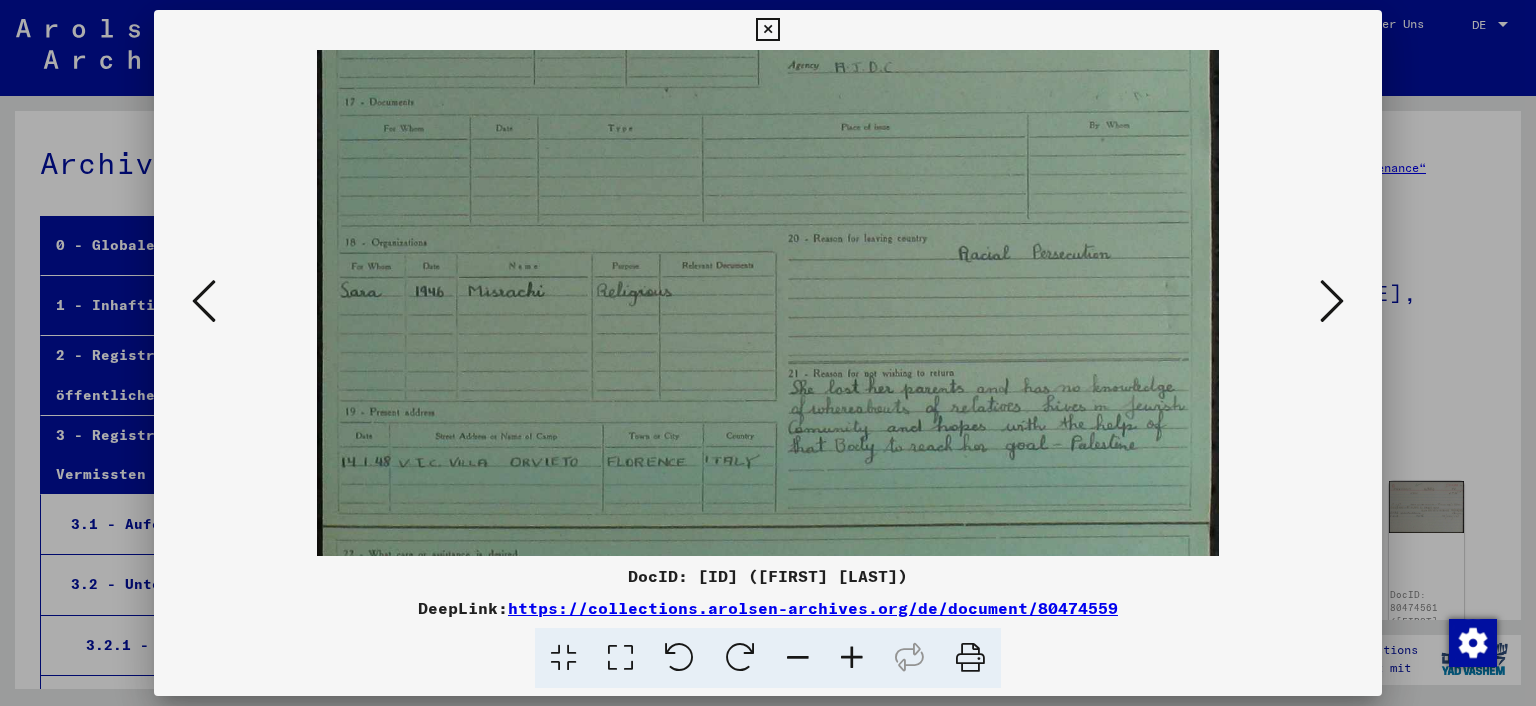 drag, startPoint x: 886, startPoint y: 414, endPoint x: 801, endPoint y: 194, distance: 235.84953 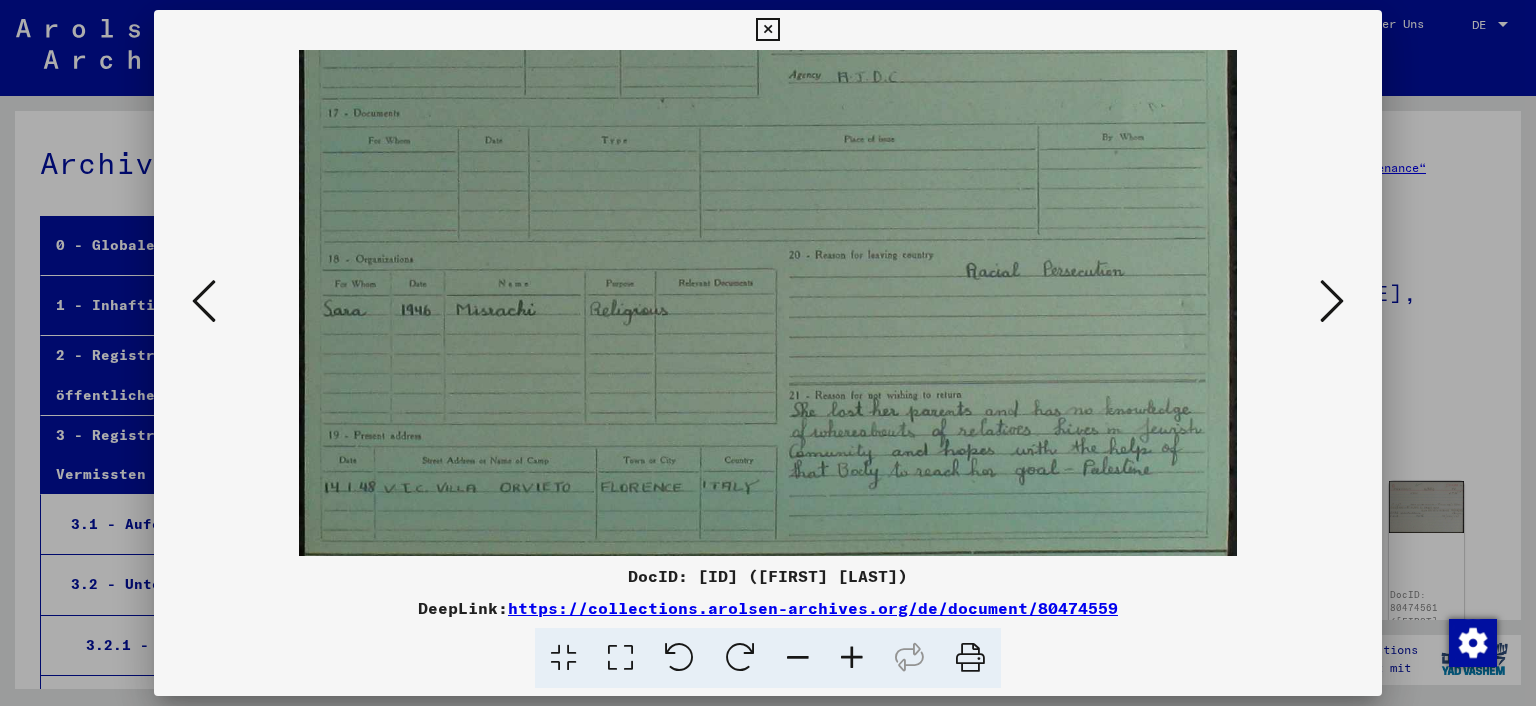 click at bounding box center [852, 658] 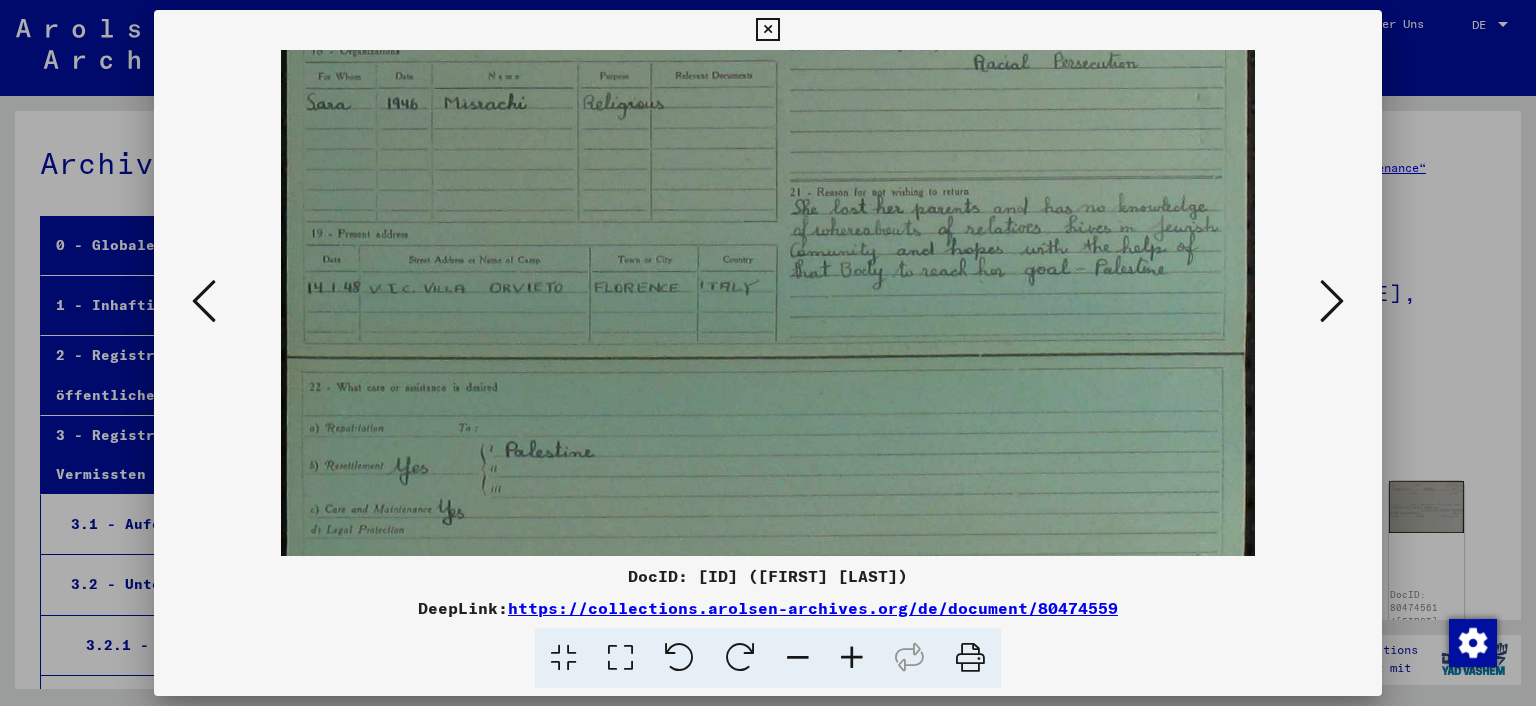 scroll, scrollTop: 503, scrollLeft: 0, axis: vertical 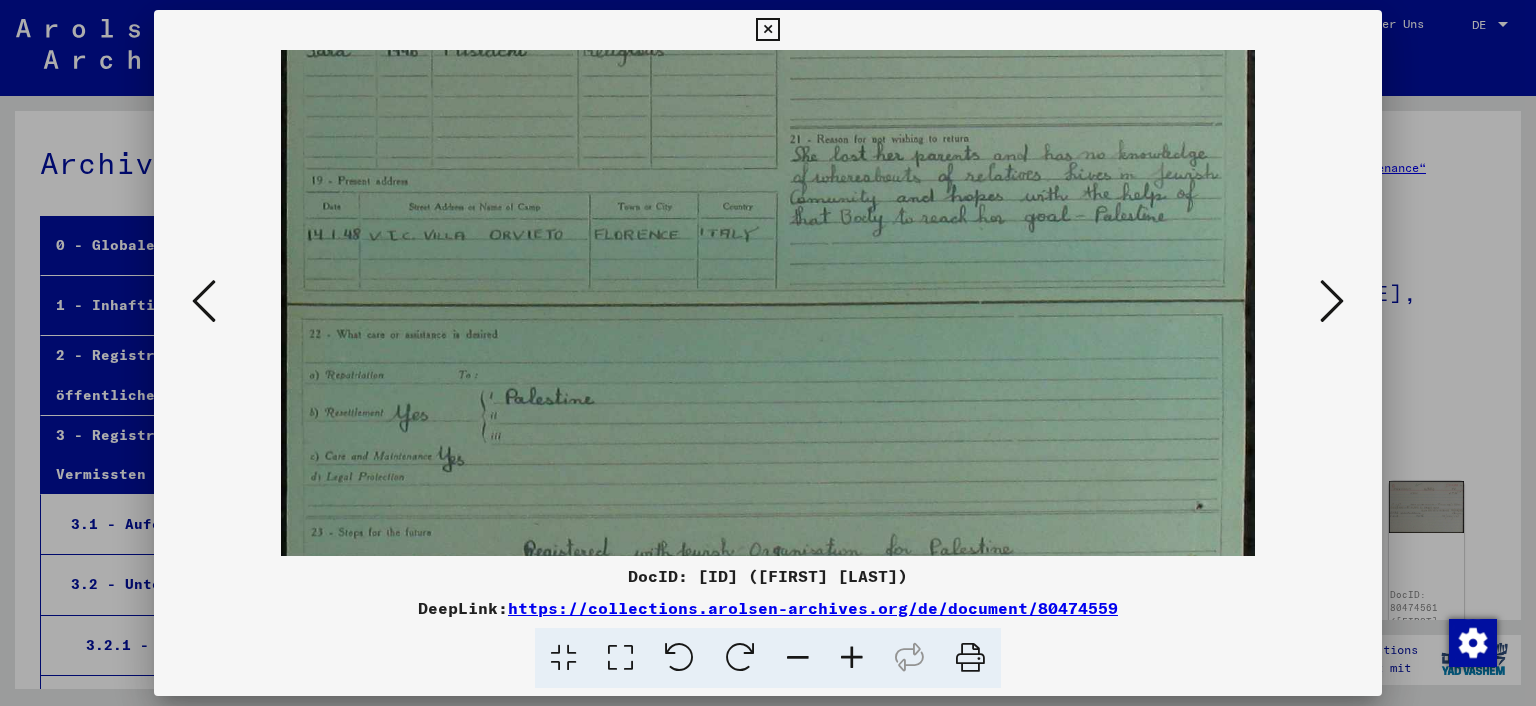 drag, startPoint x: 1014, startPoint y: 406, endPoint x: 940, endPoint y: 130, distance: 285.74814 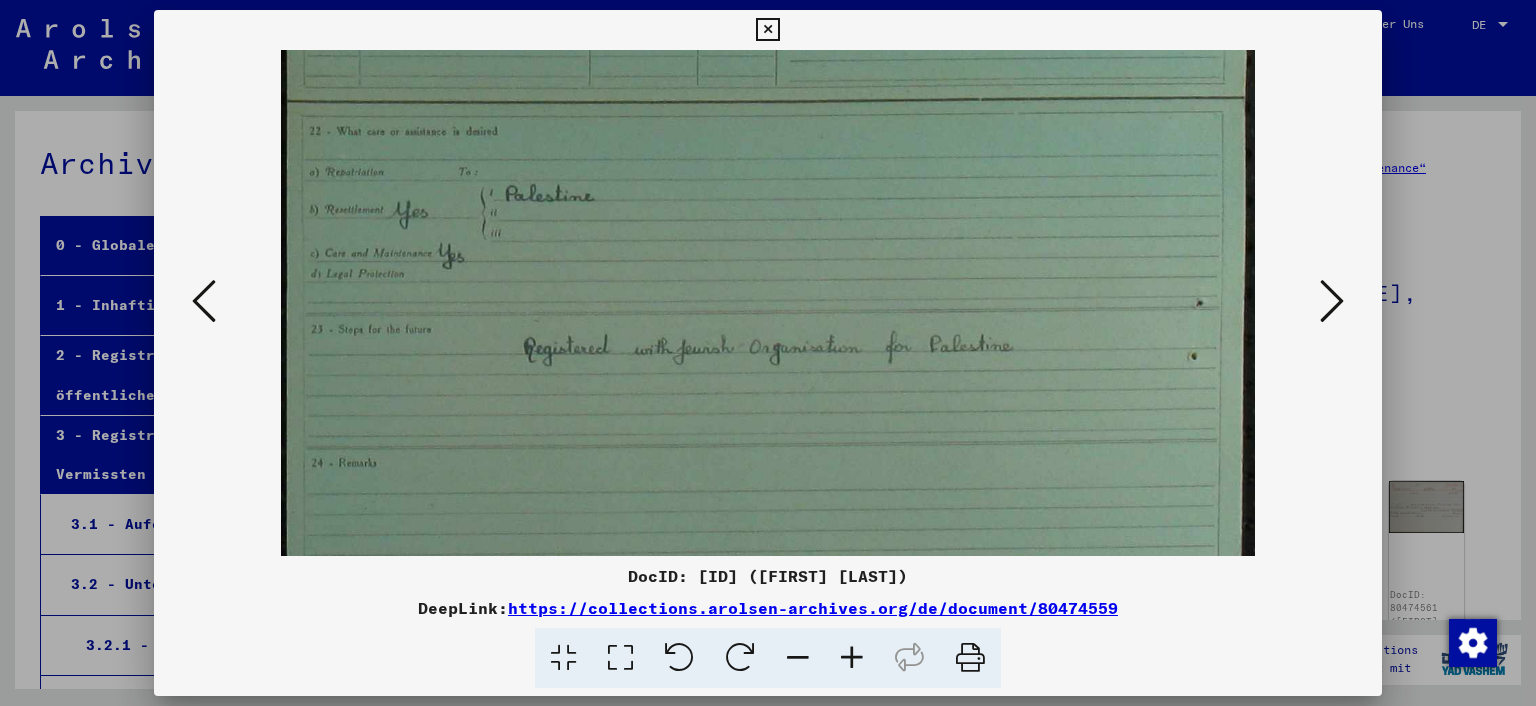 scroll, scrollTop: 726, scrollLeft: 0, axis: vertical 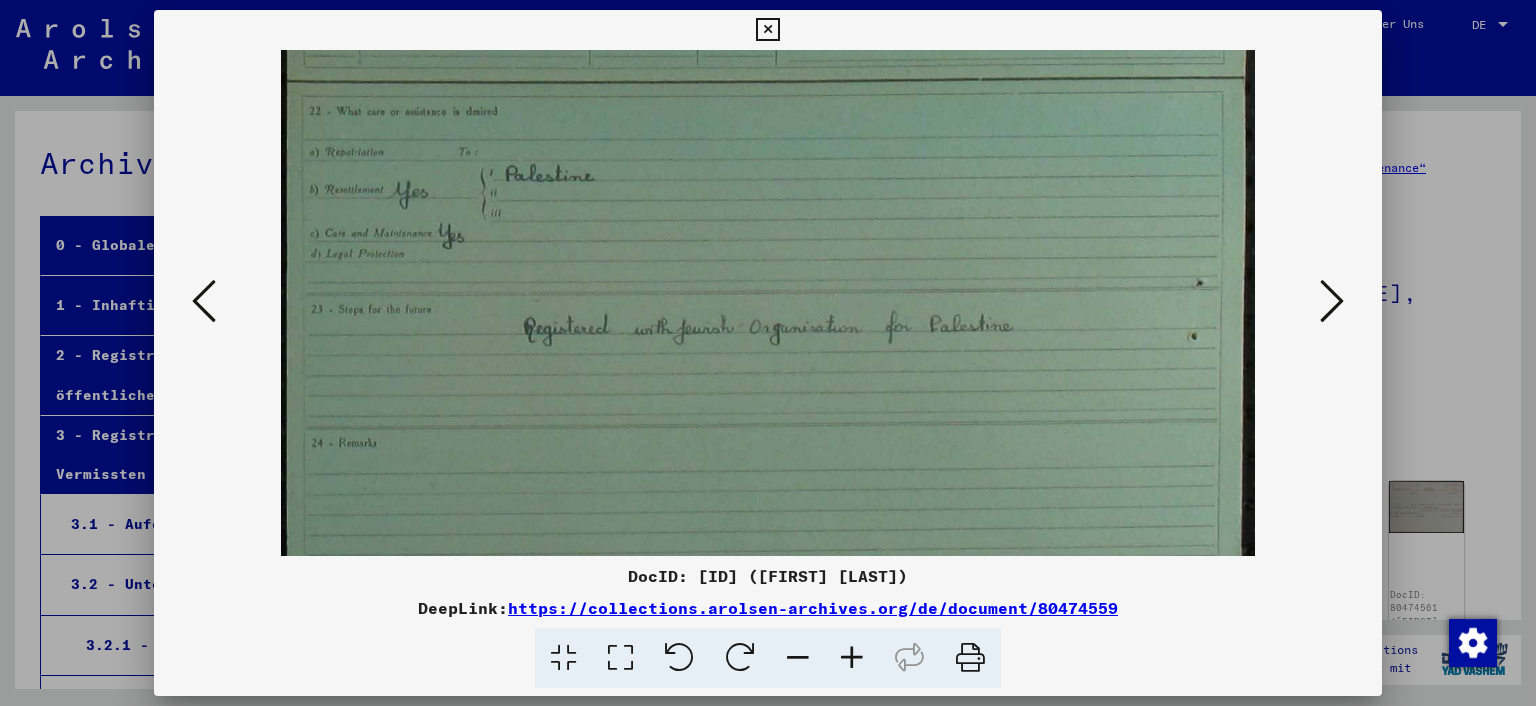 drag, startPoint x: 934, startPoint y: 432, endPoint x: 856, endPoint y: 210, distance: 235.30406 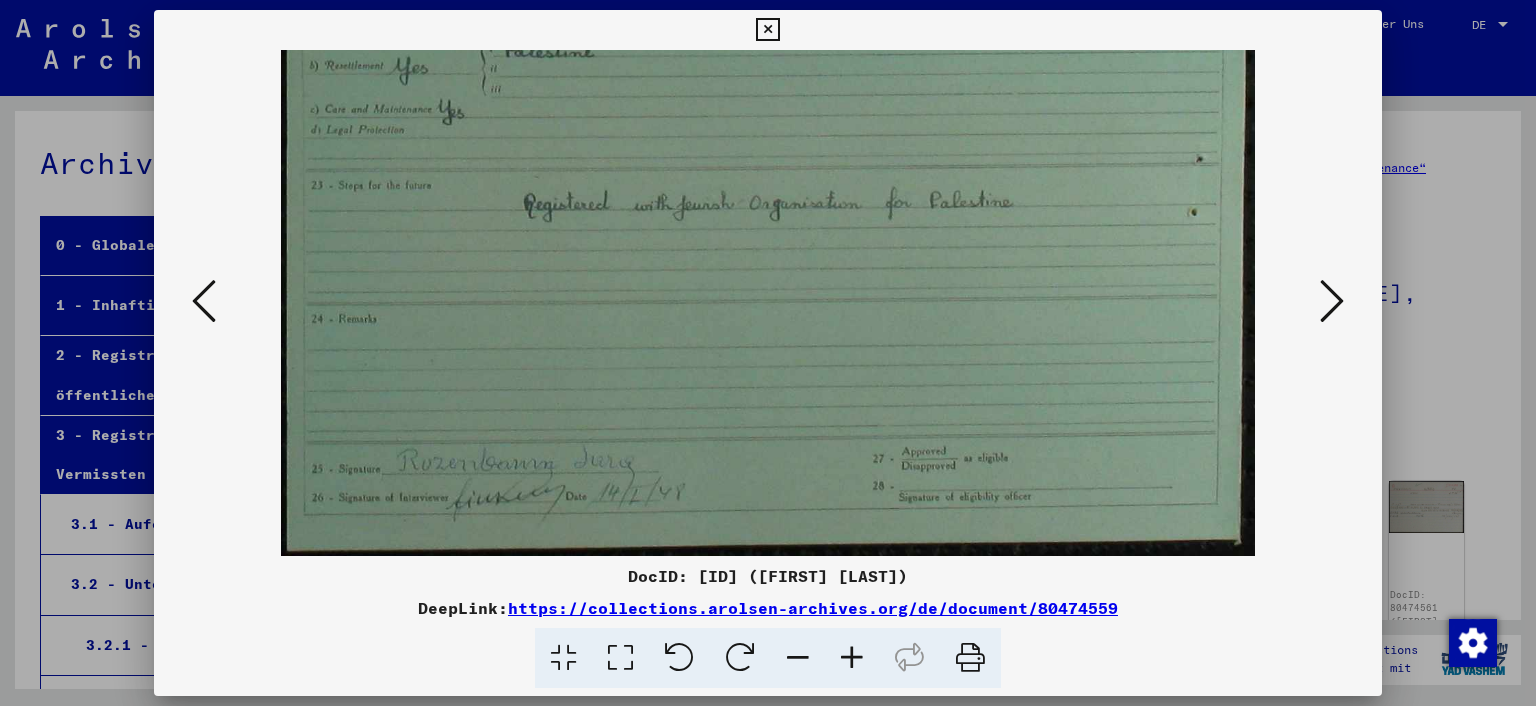 drag, startPoint x: 867, startPoint y: 425, endPoint x: 828, endPoint y: 74, distance: 353.16003 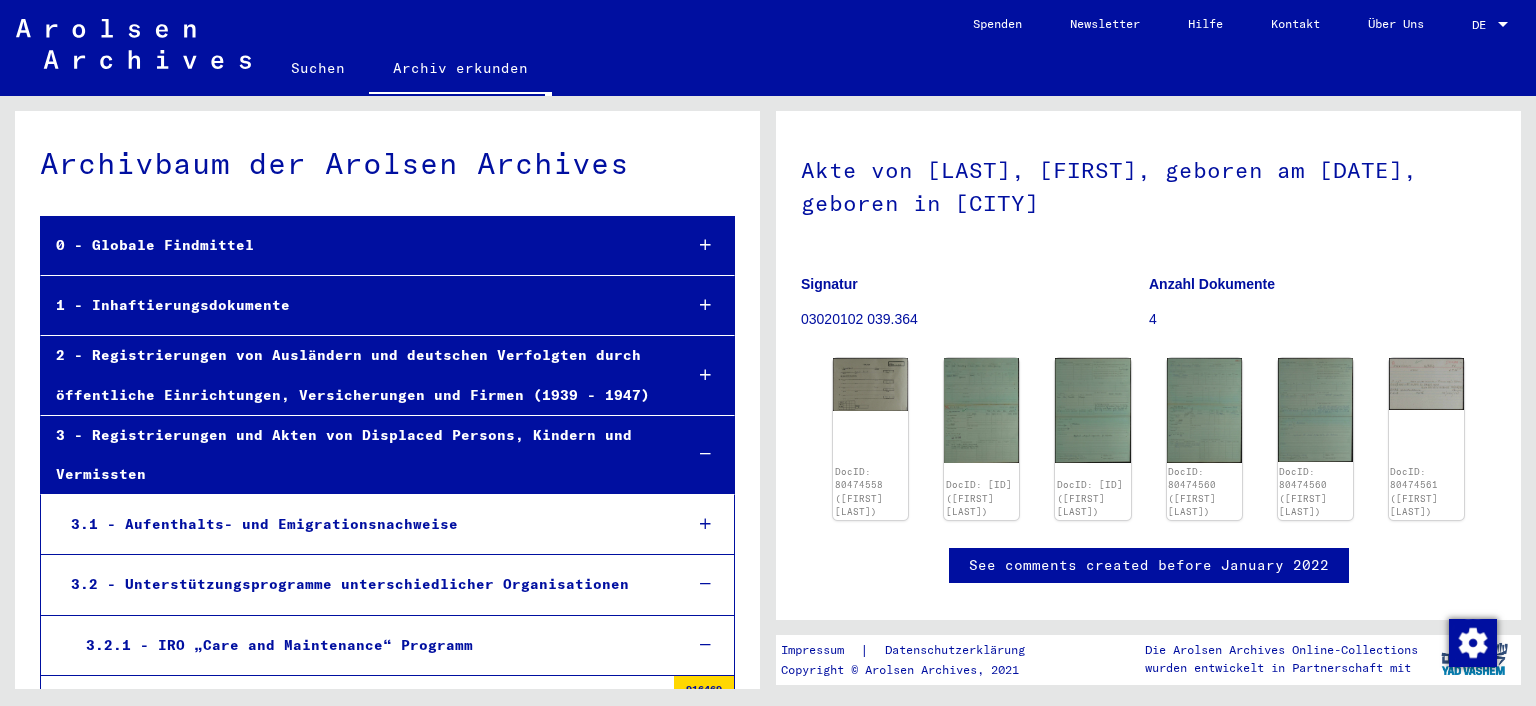 scroll, scrollTop: 124, scrollLeft: 0, axis: vertical 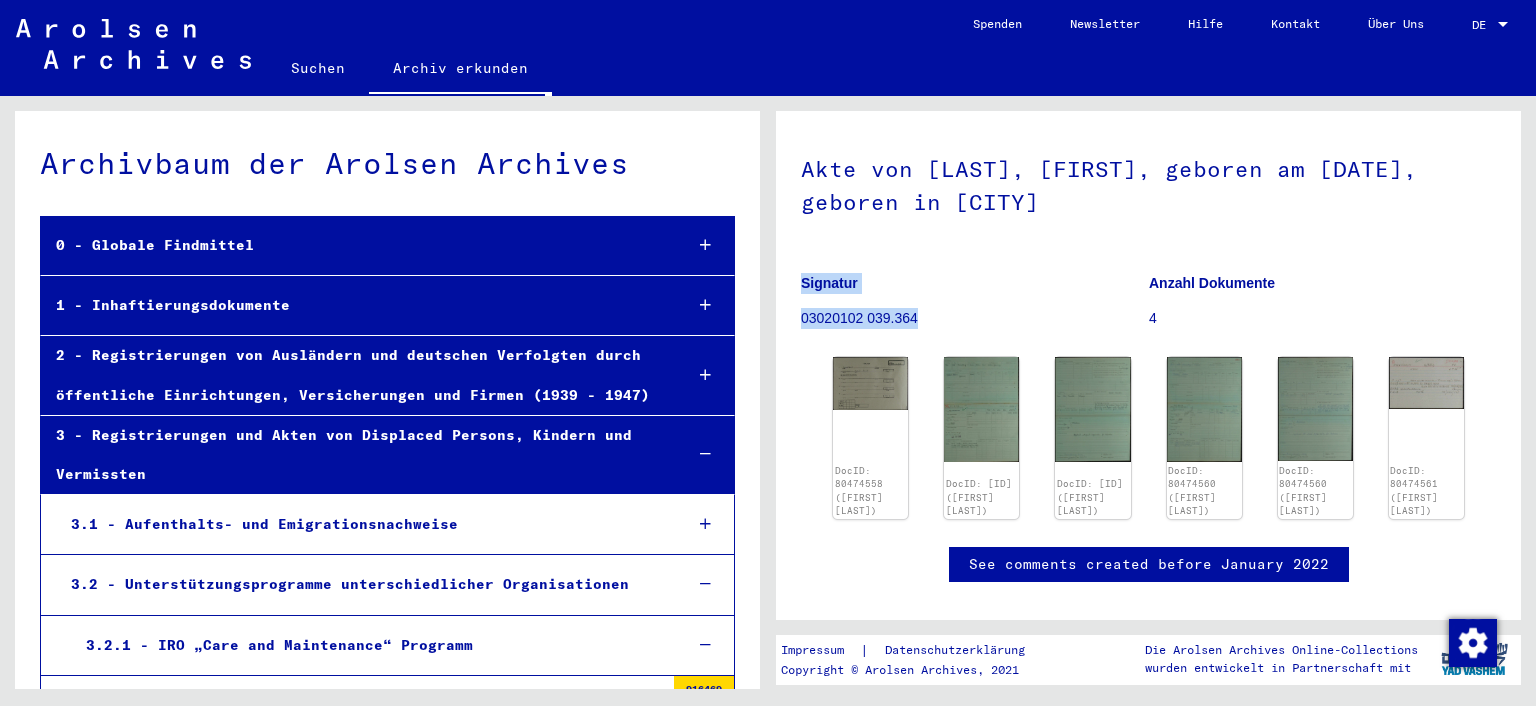 drag, startPoint x: 801, startPoint y: 316, endPoint x: 930, endPoint y: 332, distance: 129.98846 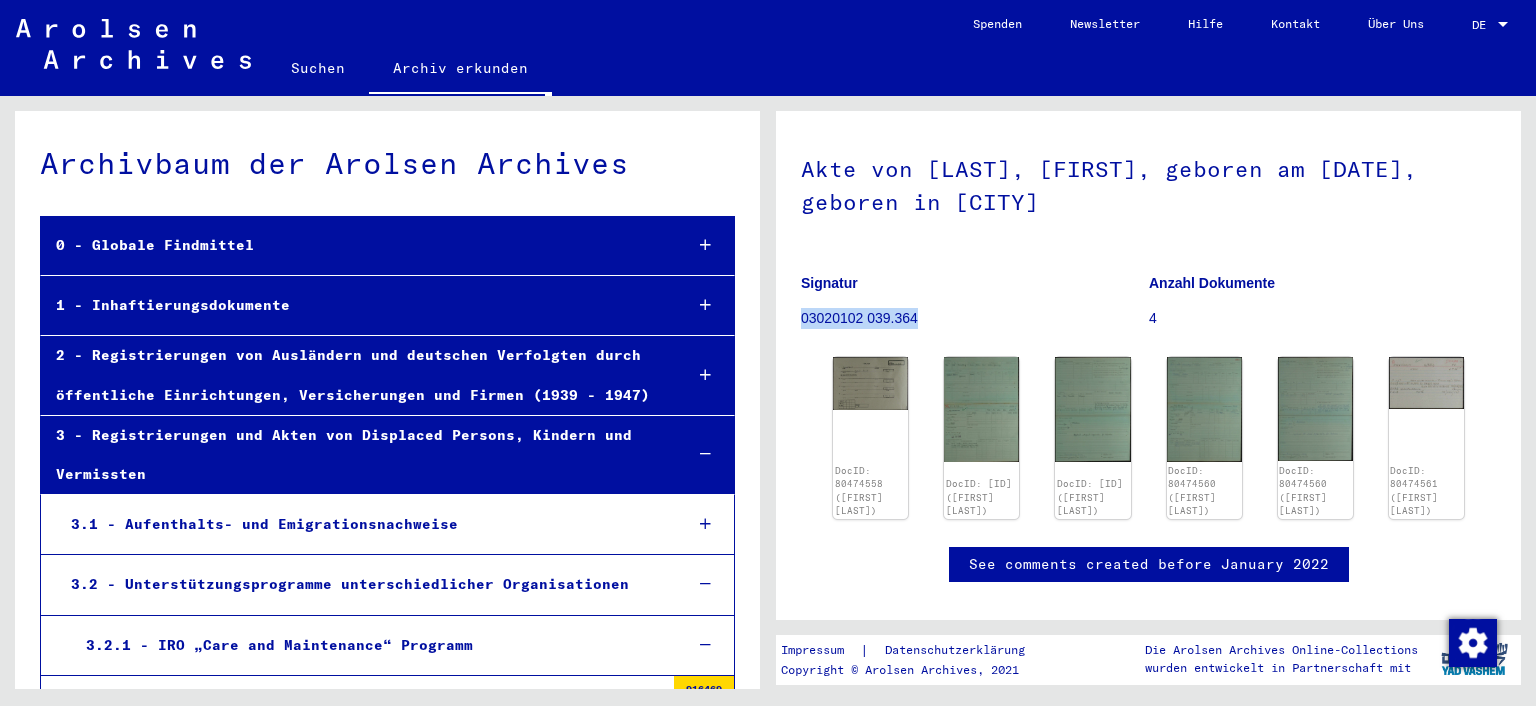 drag, startPoint x: 918, startPoint y: 315, endPoint x: 802, endPoint y: 315, distance: 116 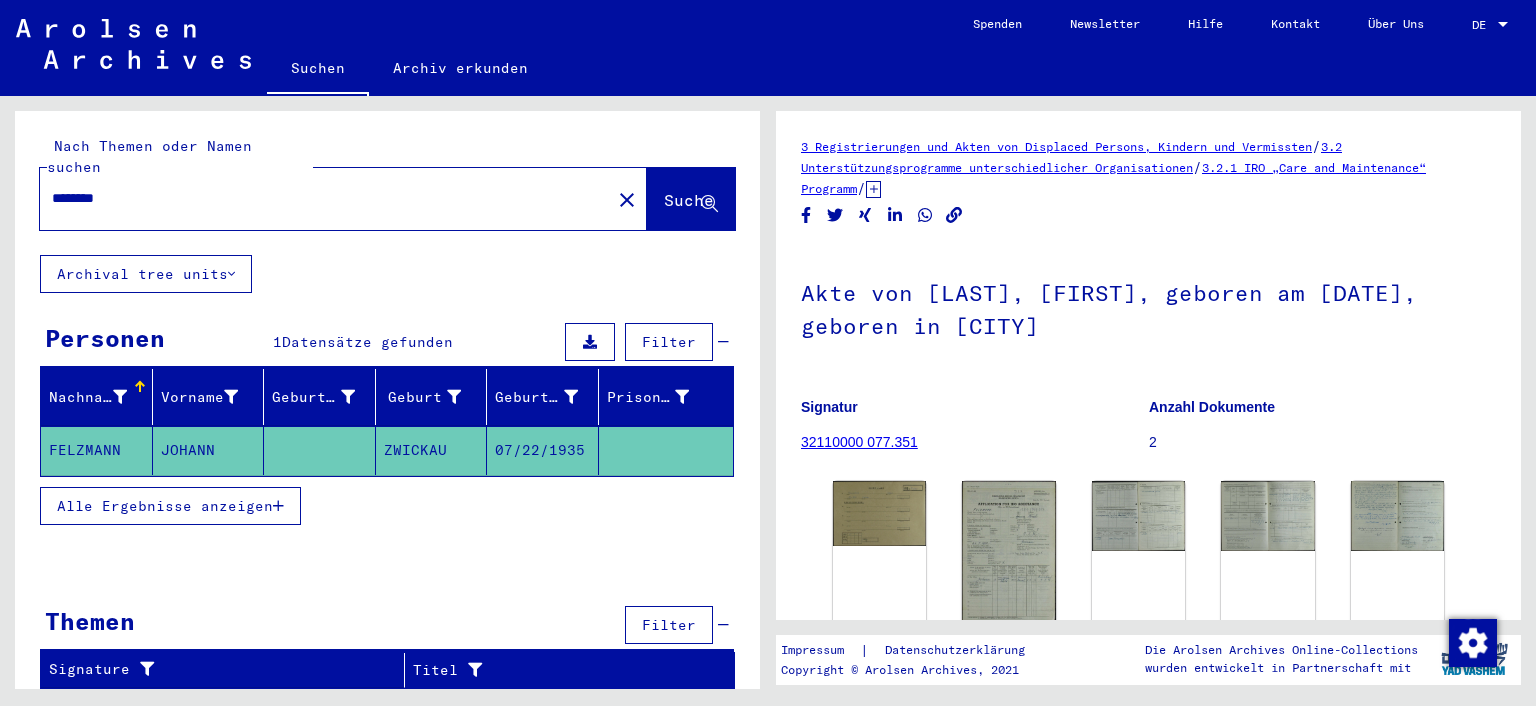 scroll, scrollTop: 0, scrollLeft: 0, axis: both 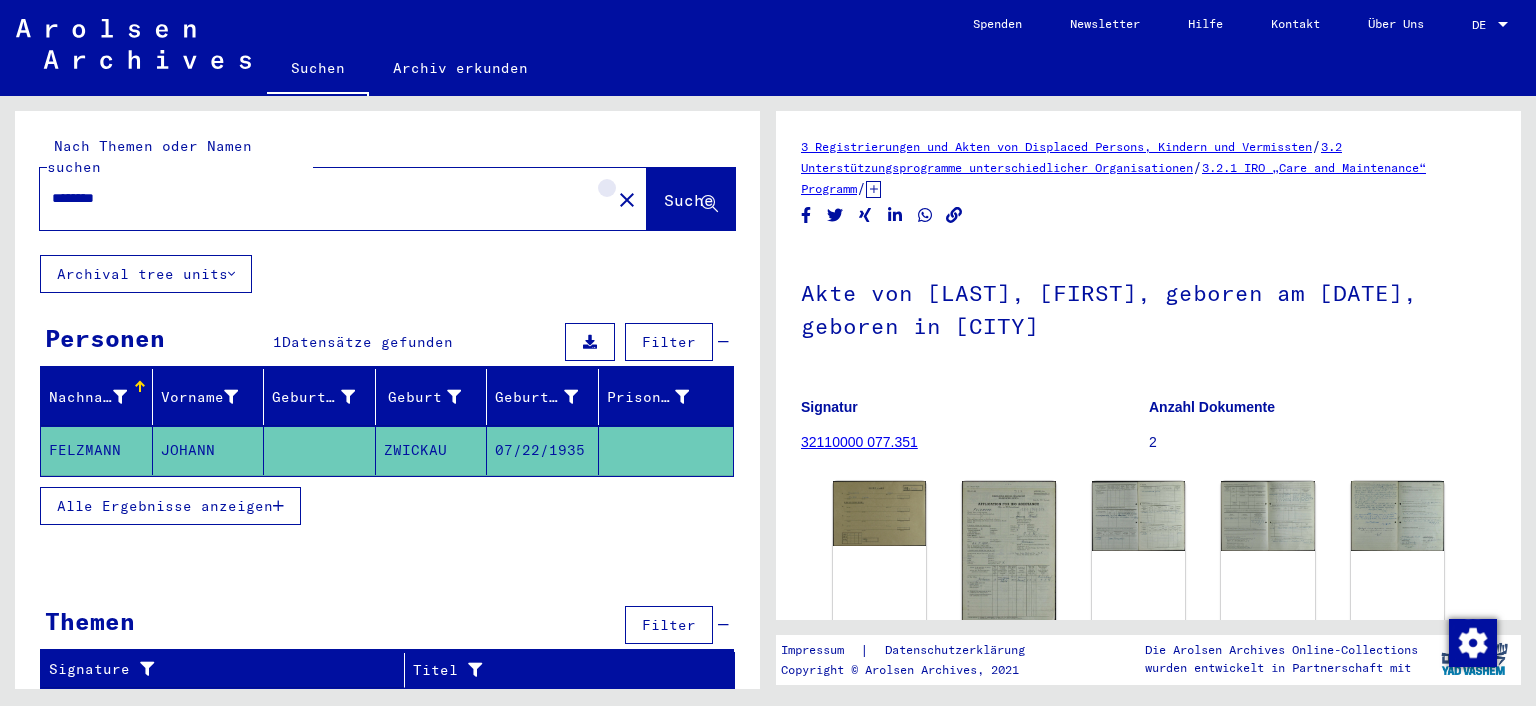 click on "close" 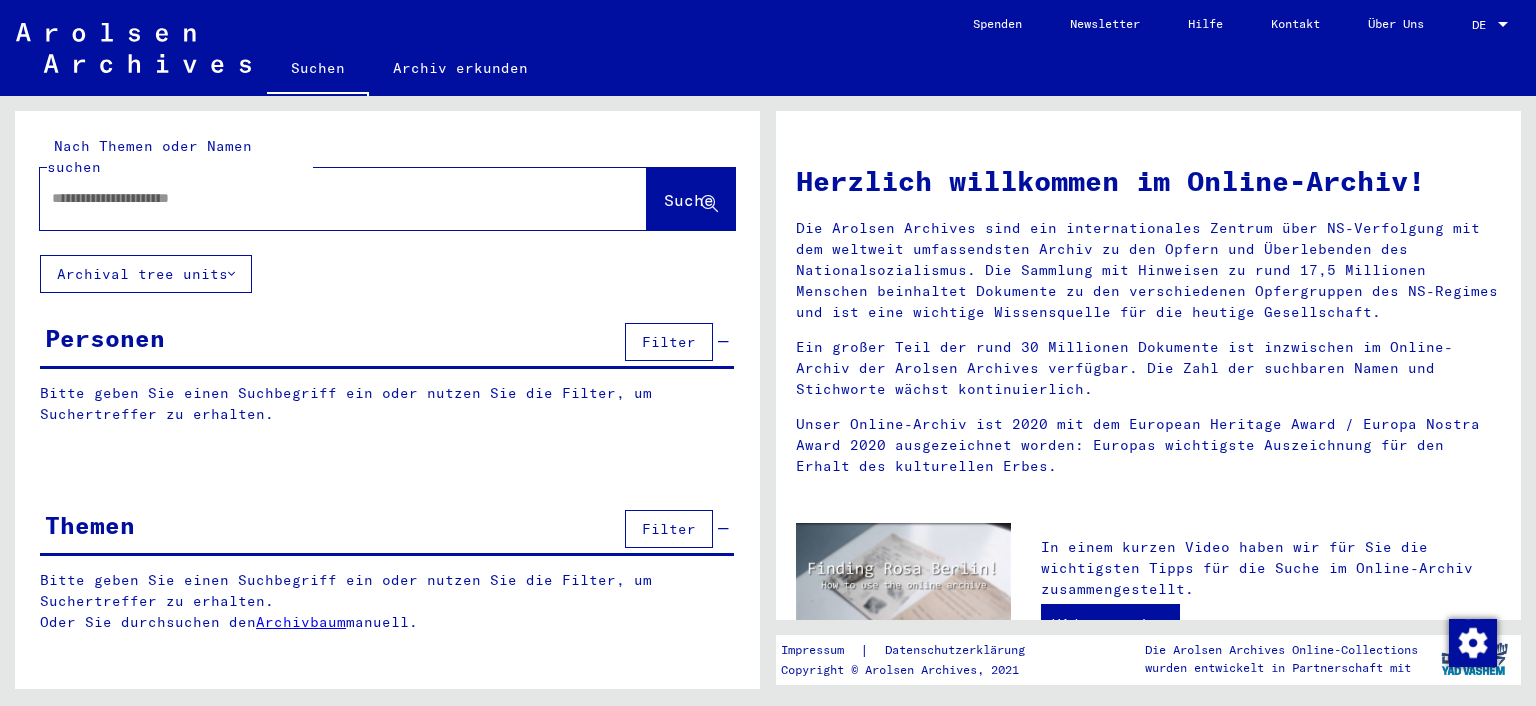 click at bounding box center (319, 198) 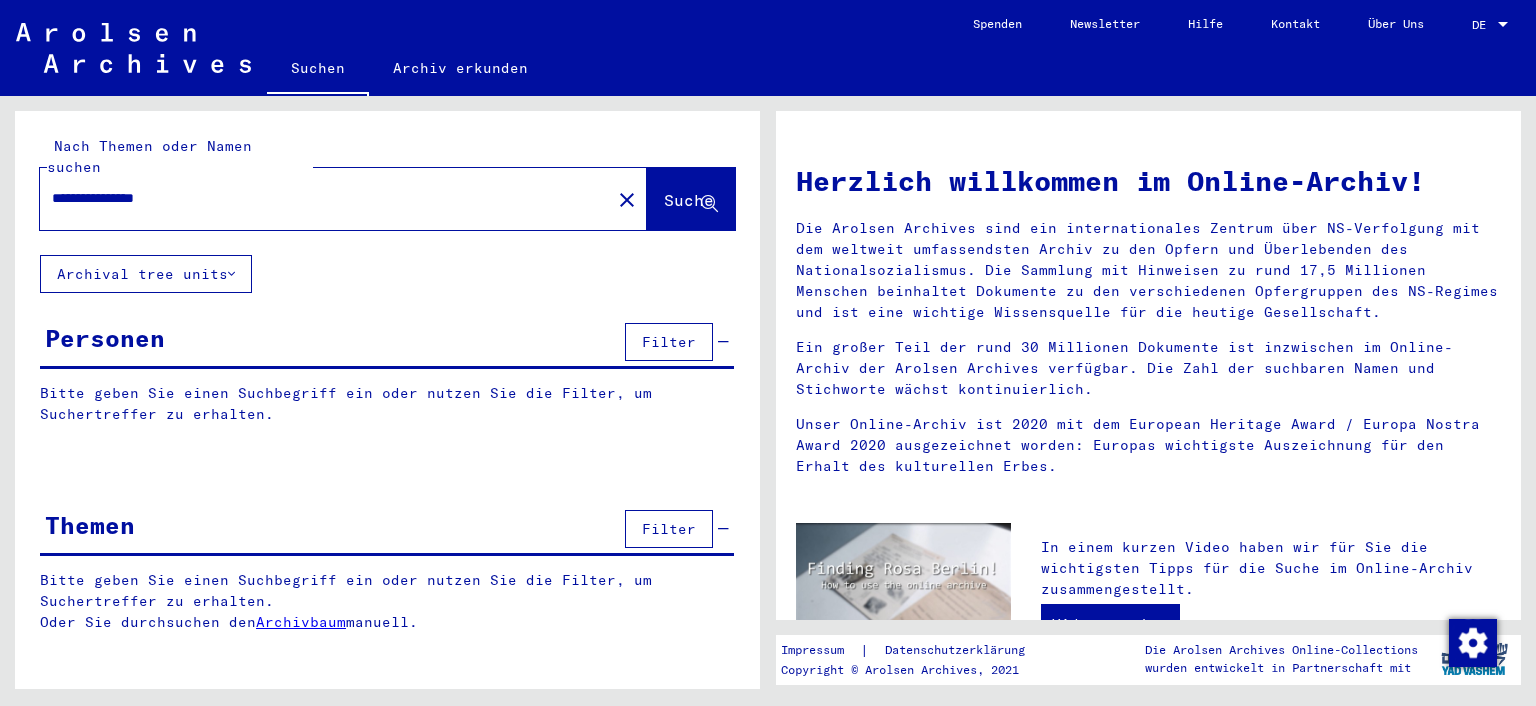 type on "**********" 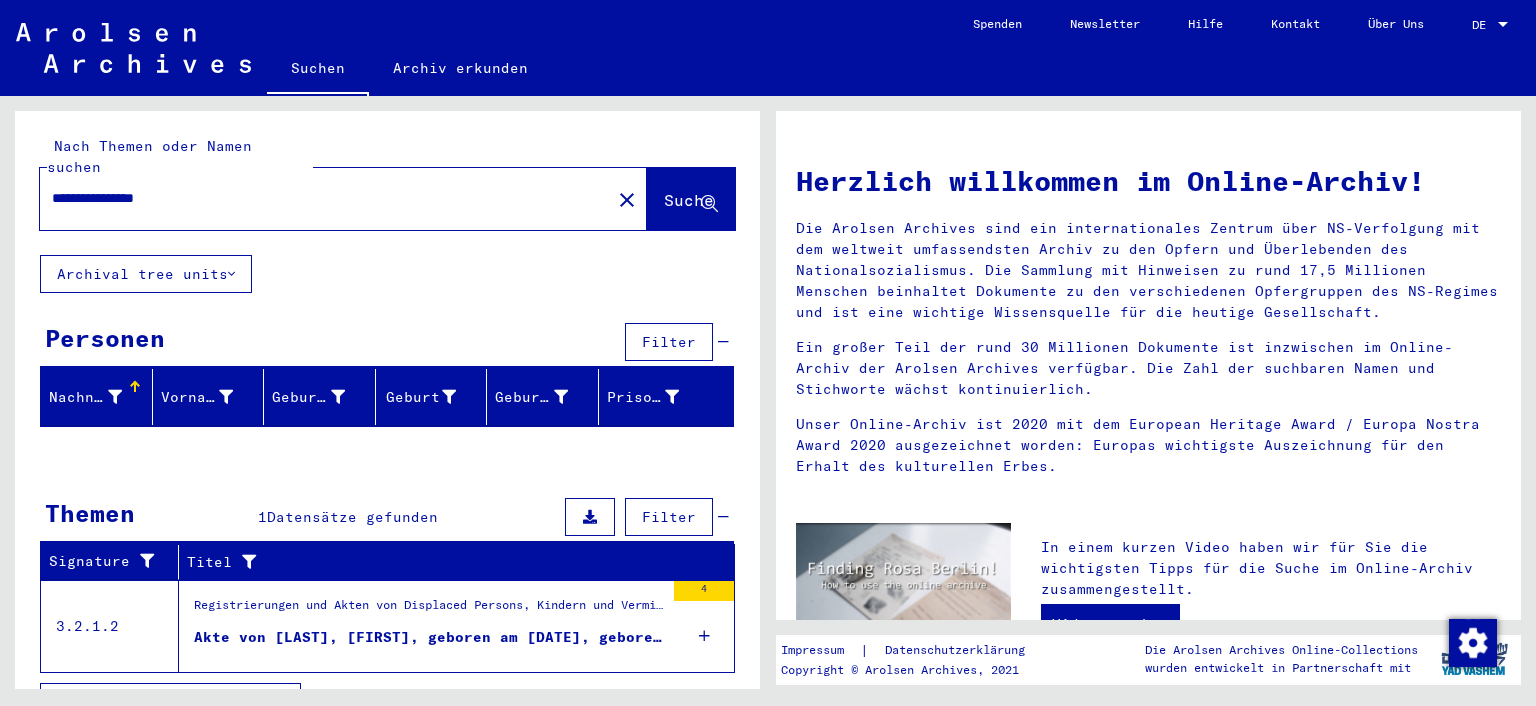 click on "Akte von [LAST], [FIRST], geboren am [DATE], geboren in [CITY]" at bounding box center [429, 637] 